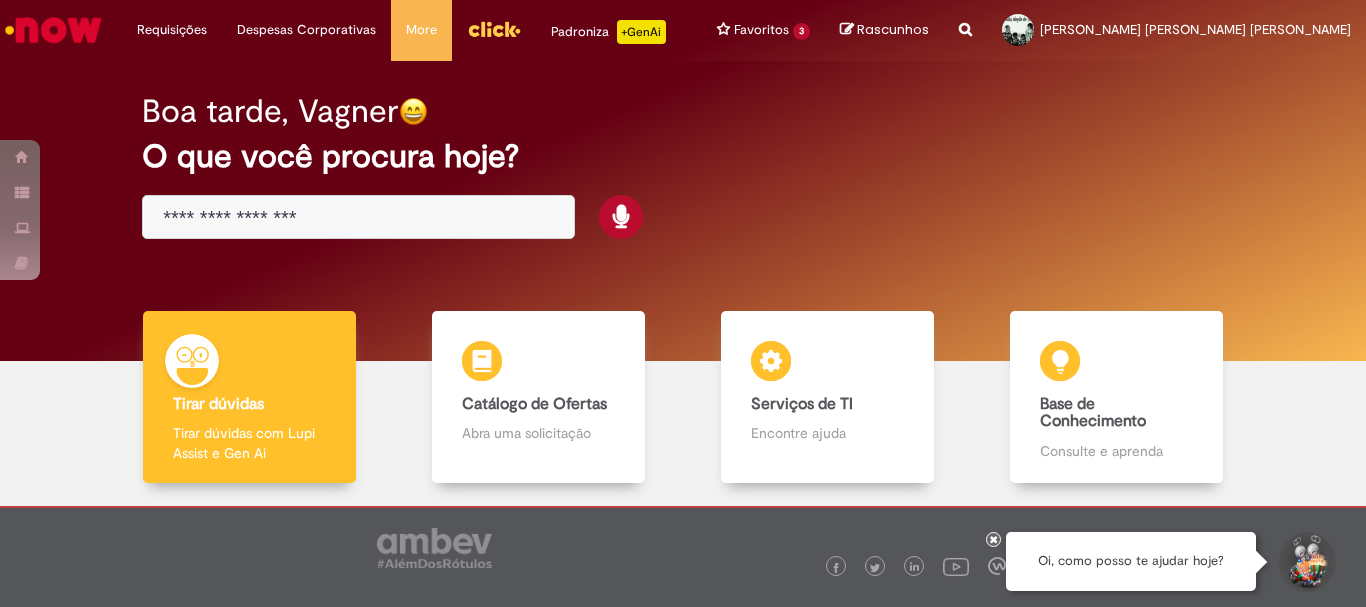 scroll, scrollTop: 0, scrollLeft: 0, axis: both 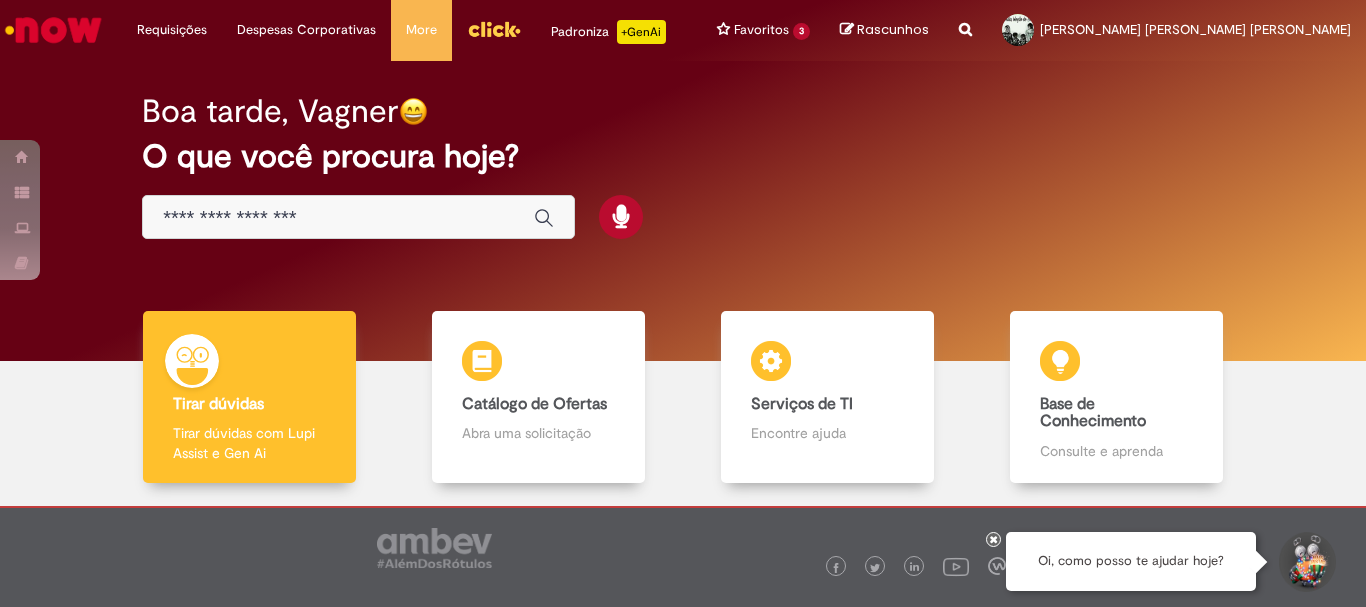 click at bounding box center [338, 218] 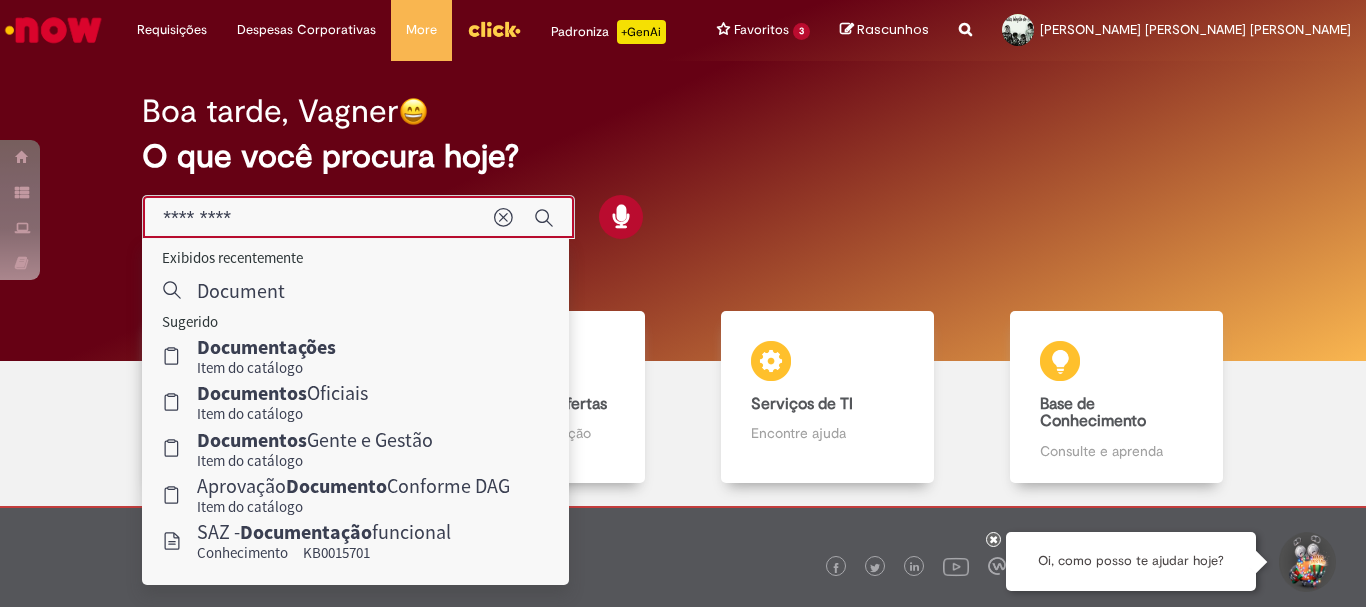 type on "**********" 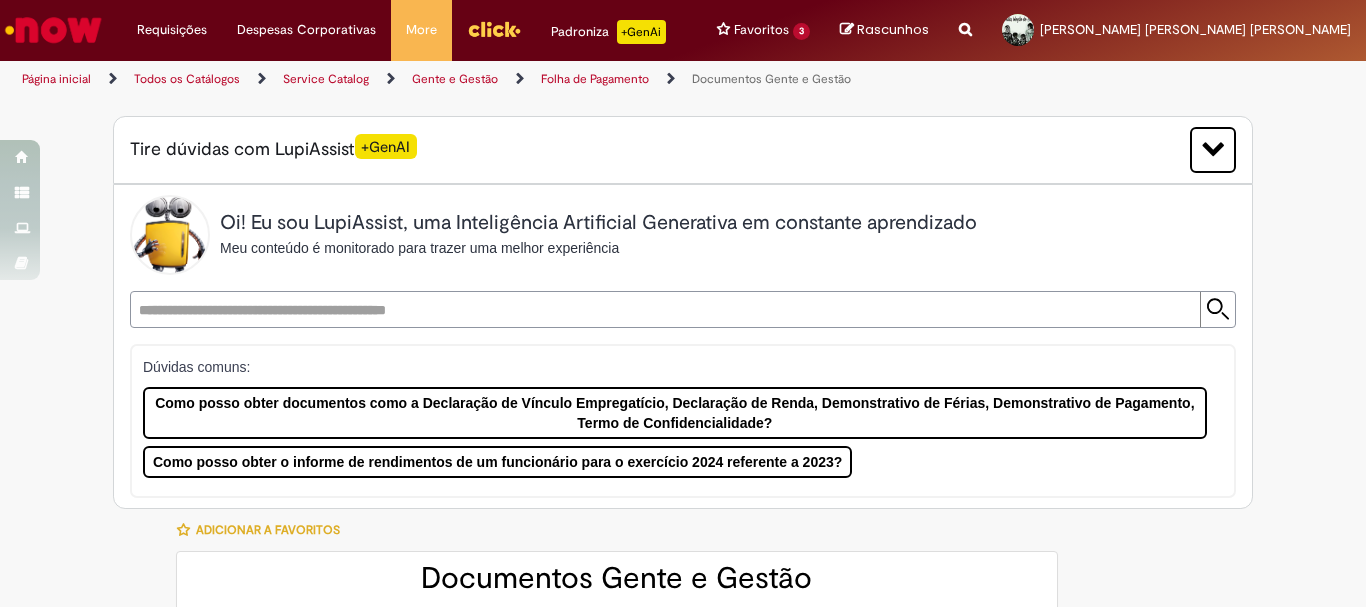 type on "********" 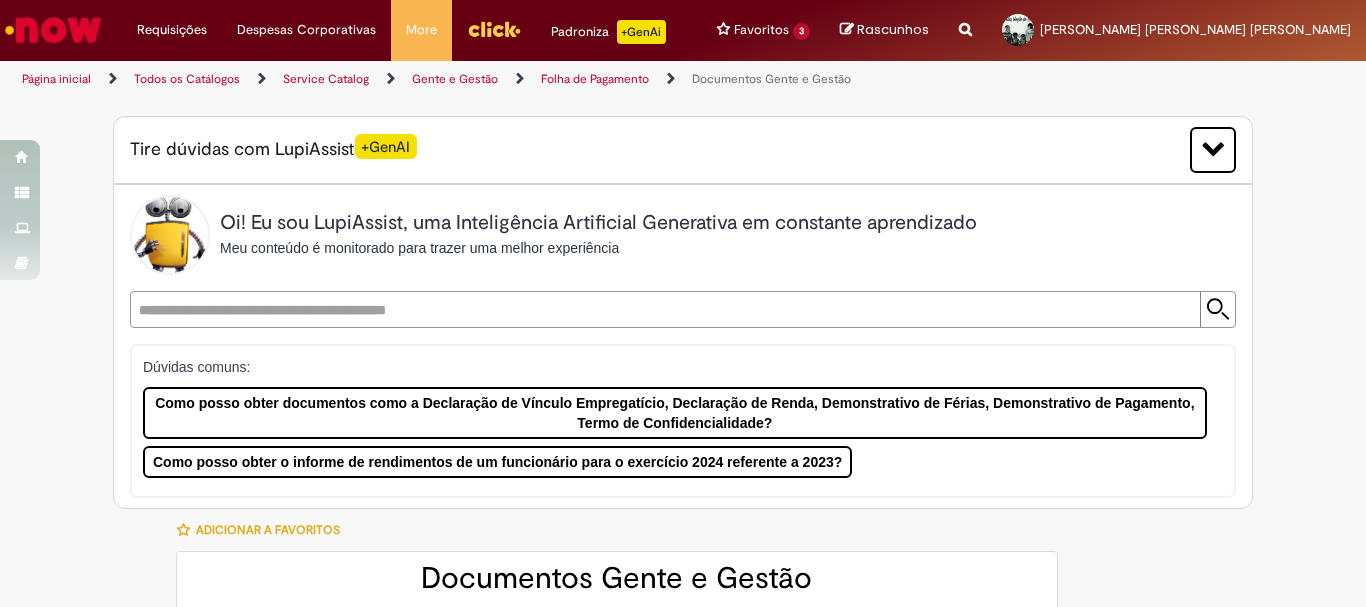 type on "**********" 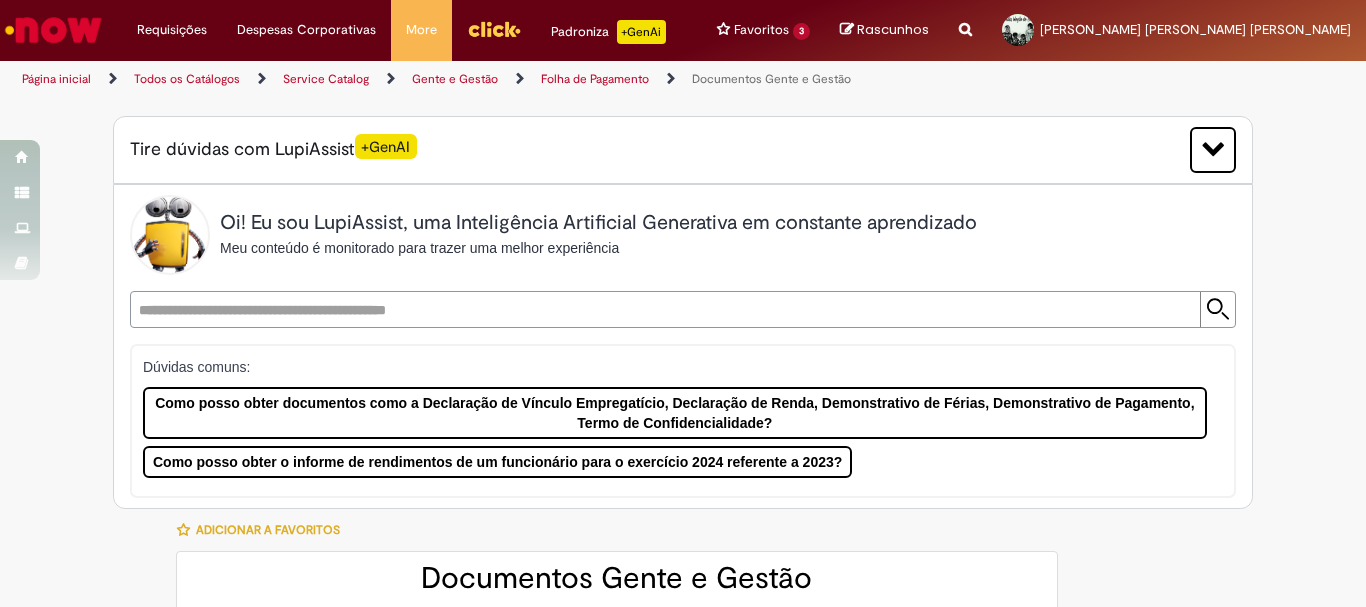 type on "**********" 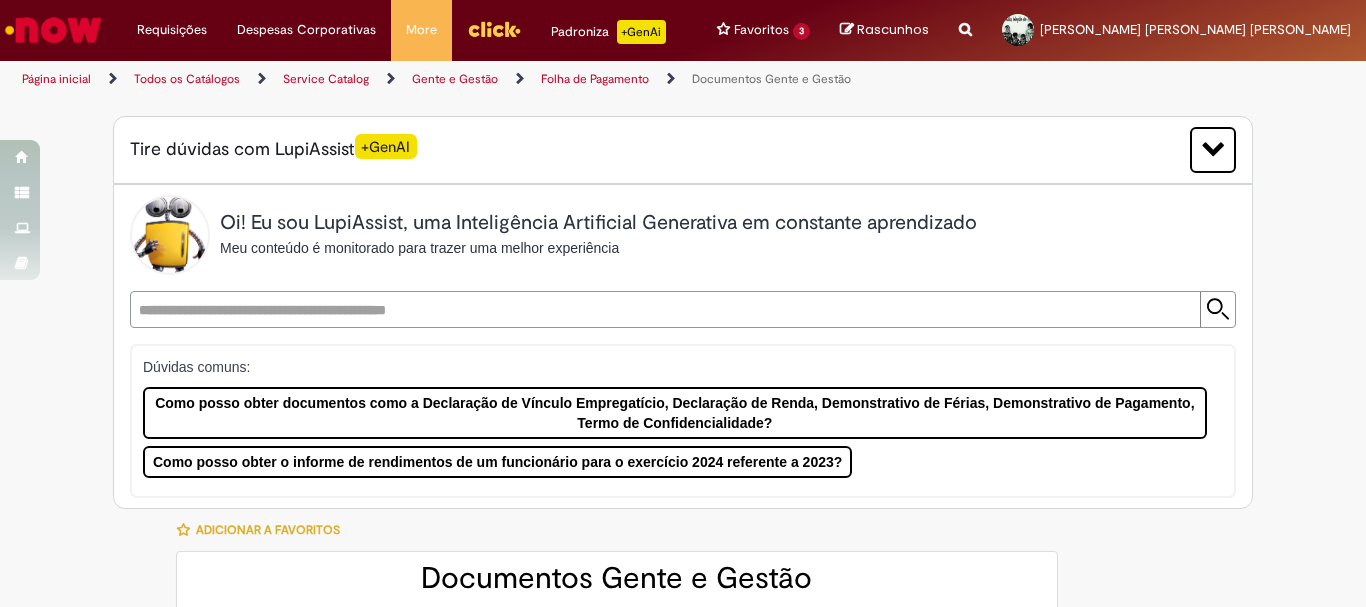 type on "**********" 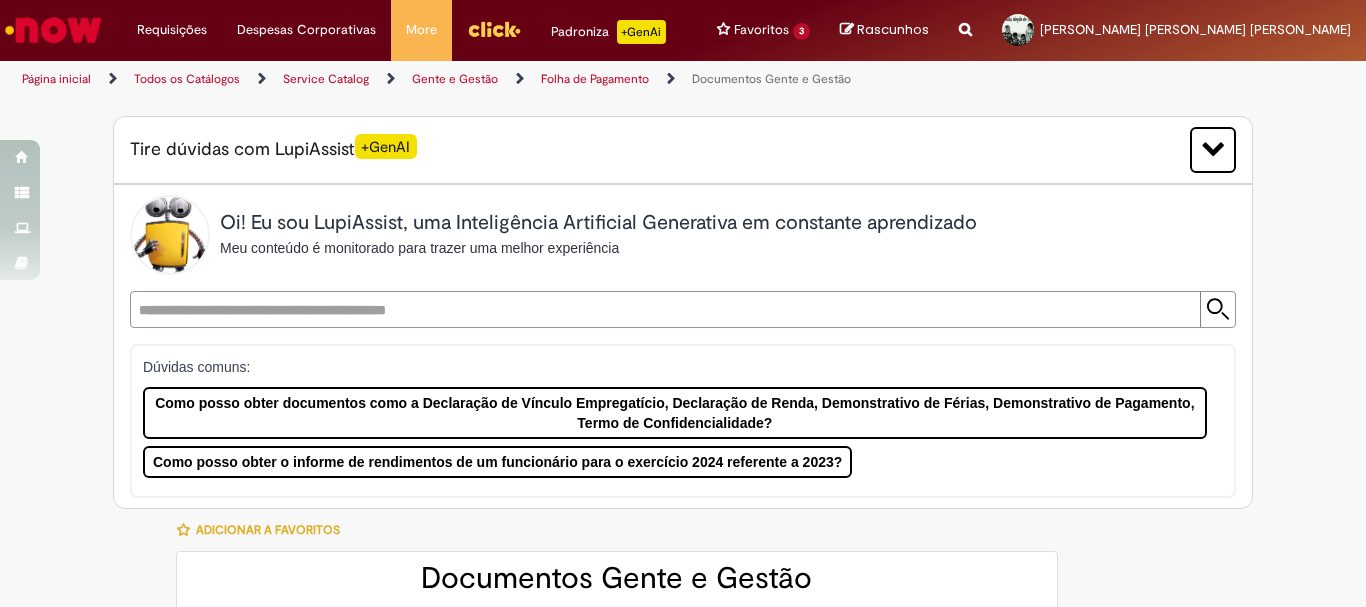scroll, scrollTop: 300, scrollLeft: 0, axis: vertical 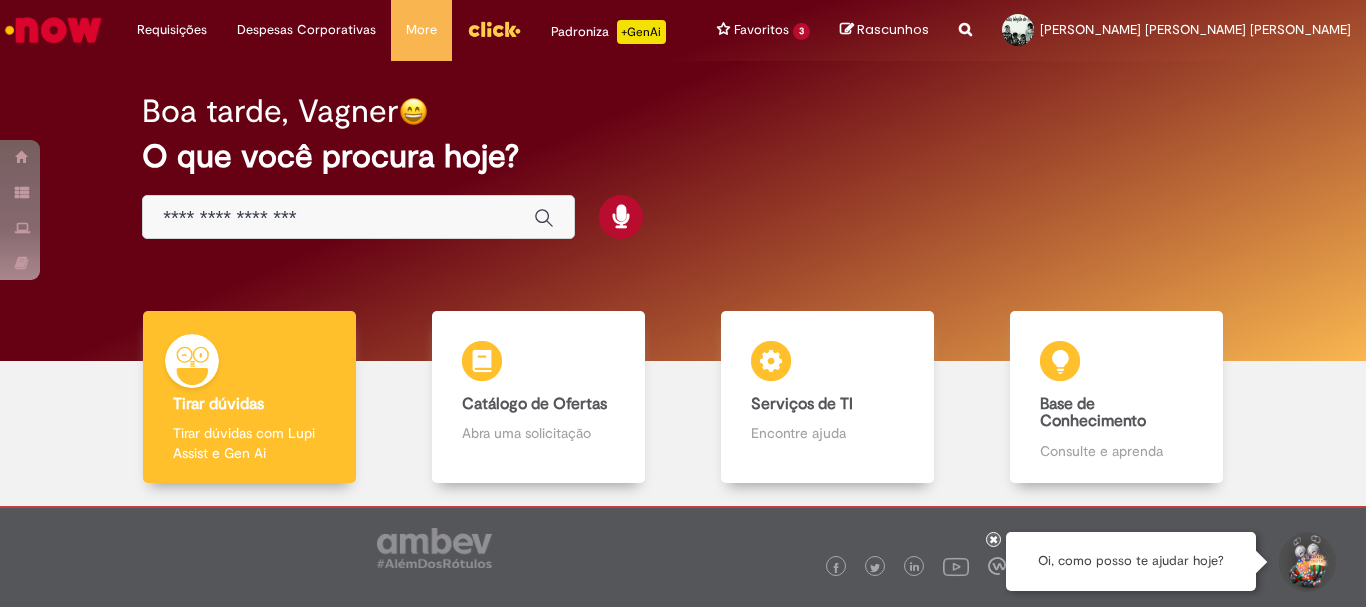 click at bounding box center (338, 218) 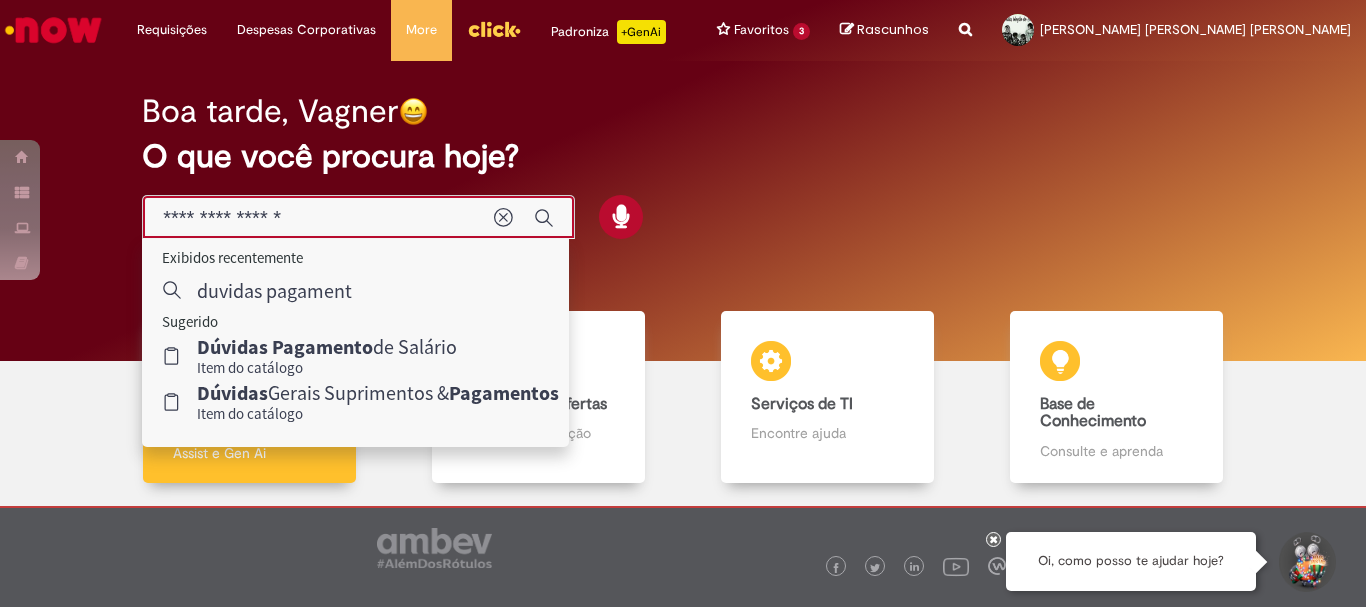 type on "**********" 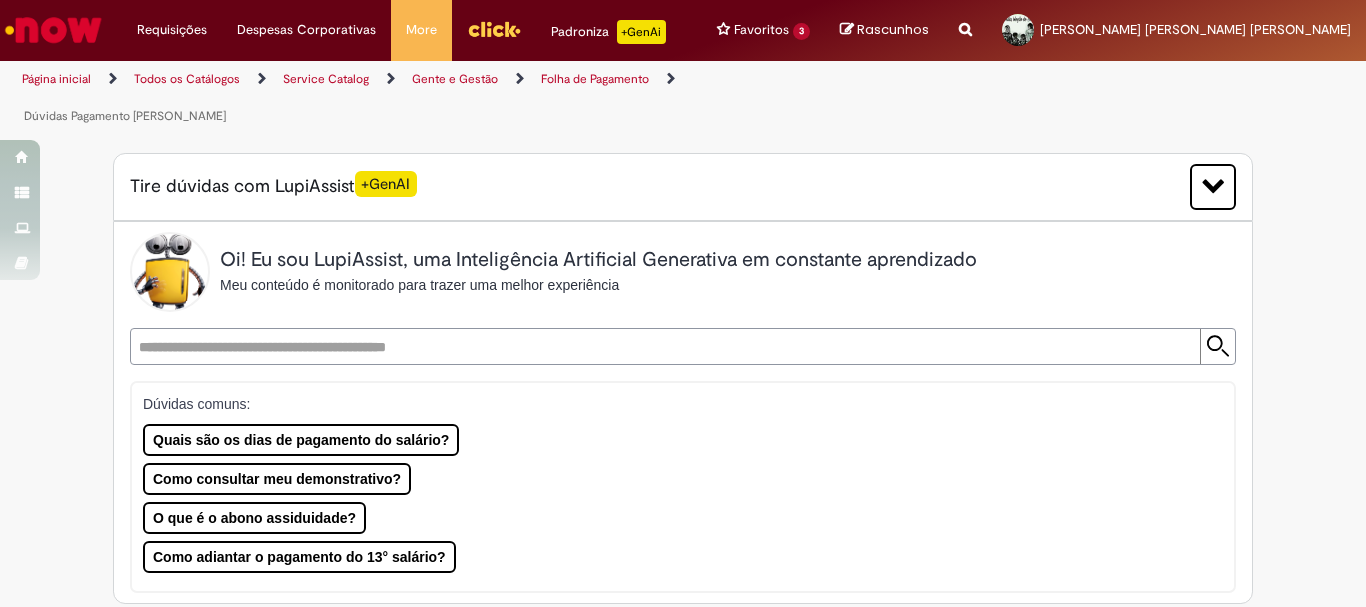 type on "********" 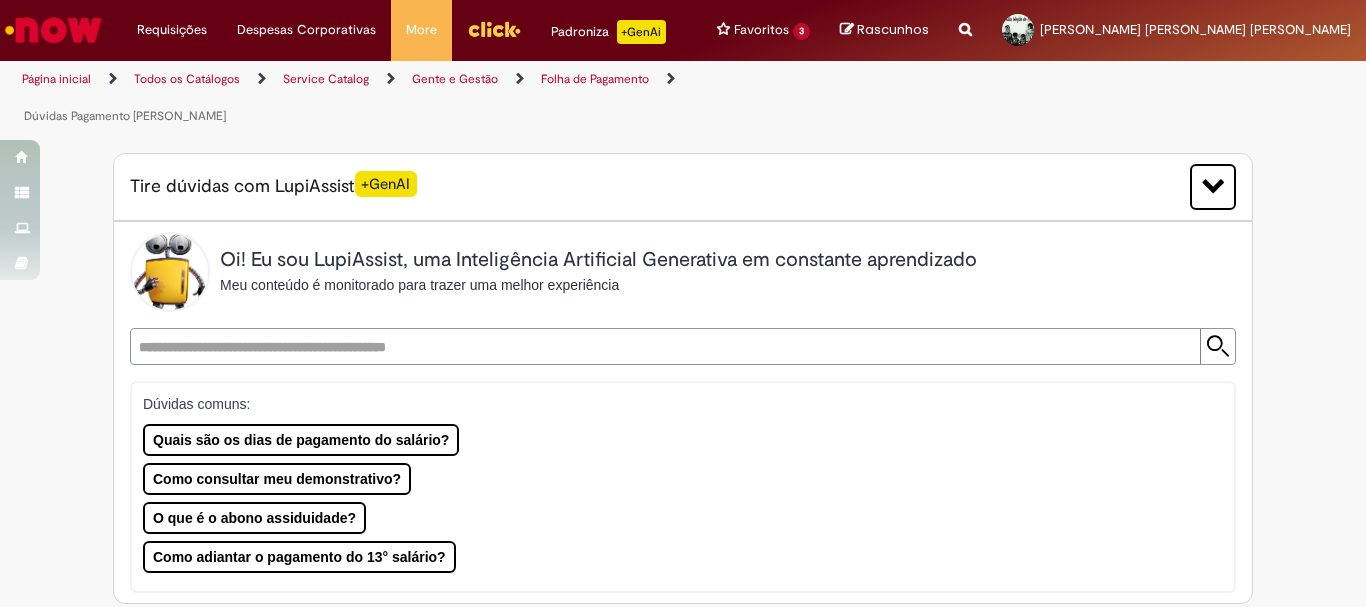 type on "**********" 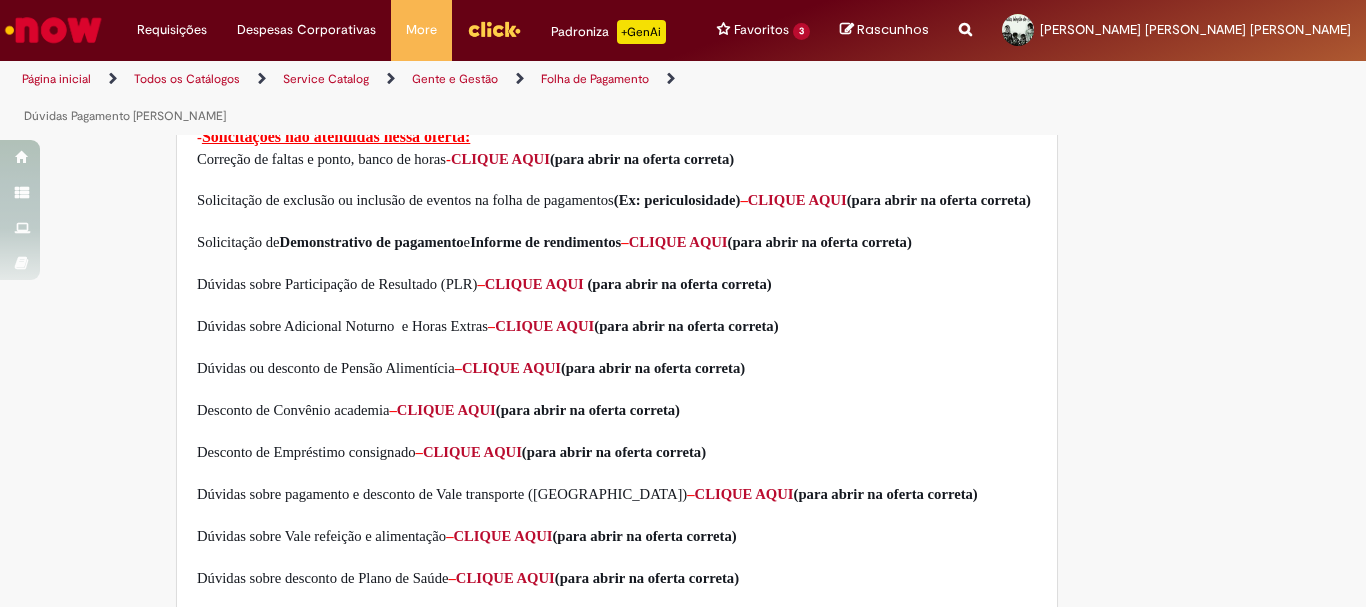 scroll, scrollTop: 600, scrollLeft: 0, axis: vertical 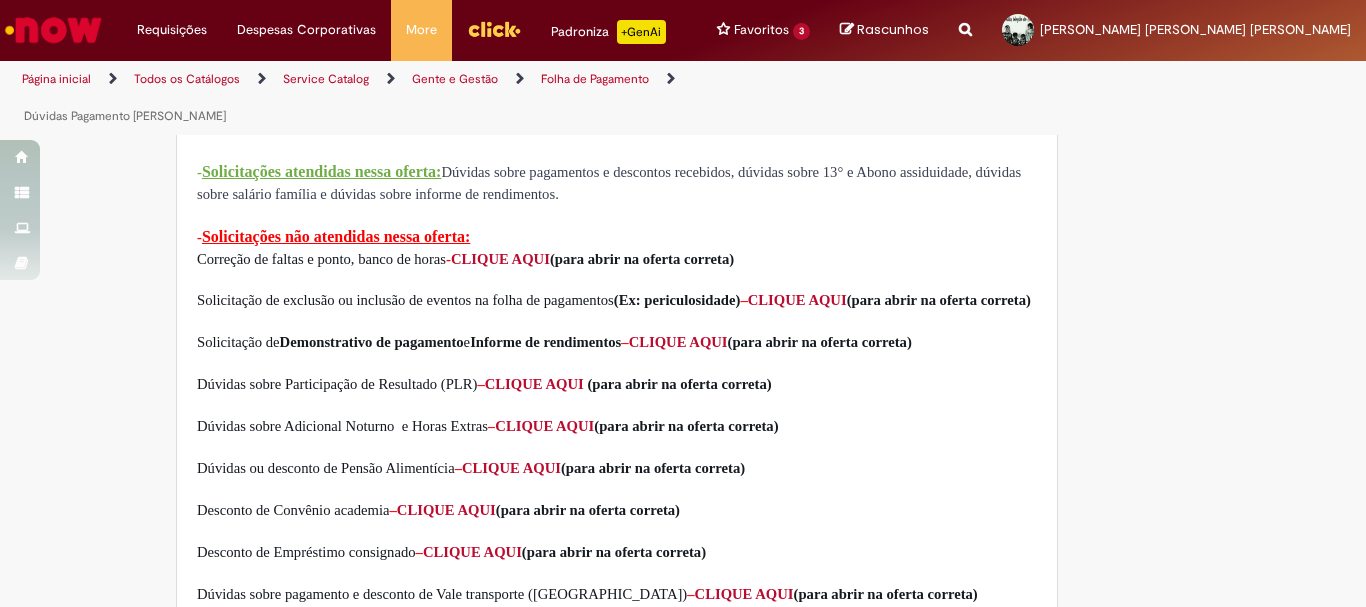 click on "CLIQUE AQUI" at bounding box center [544, 426] 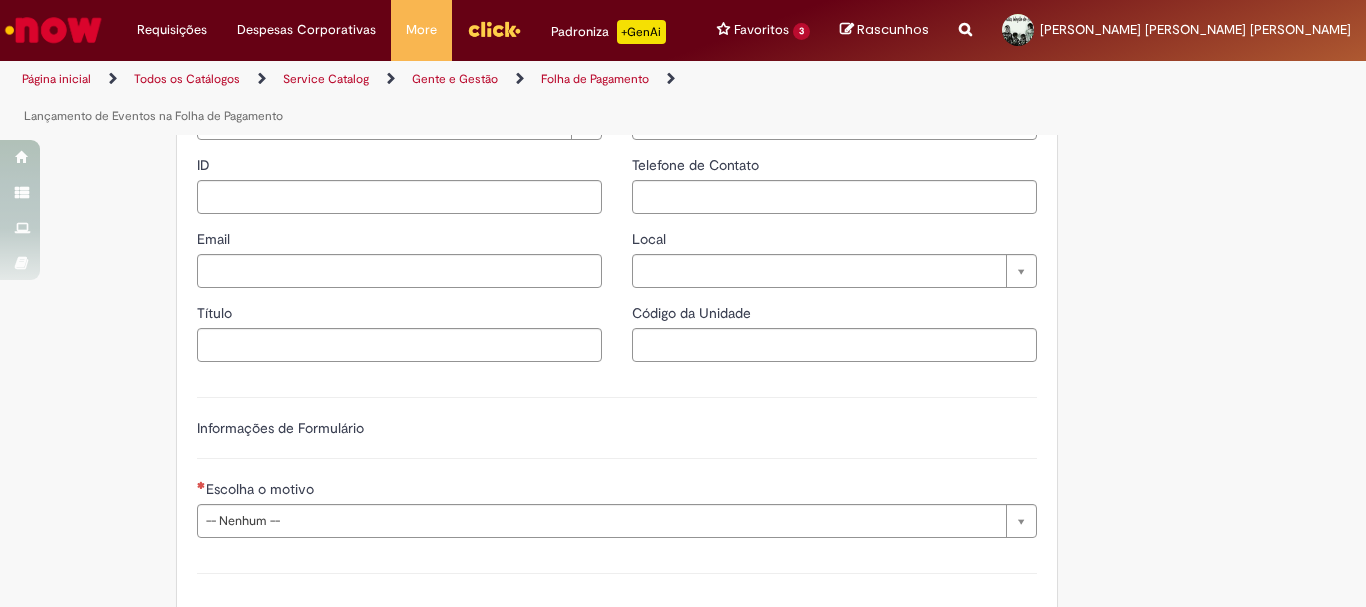 scroll, scrollTop: 0, scrollLeft: 0, axis: both 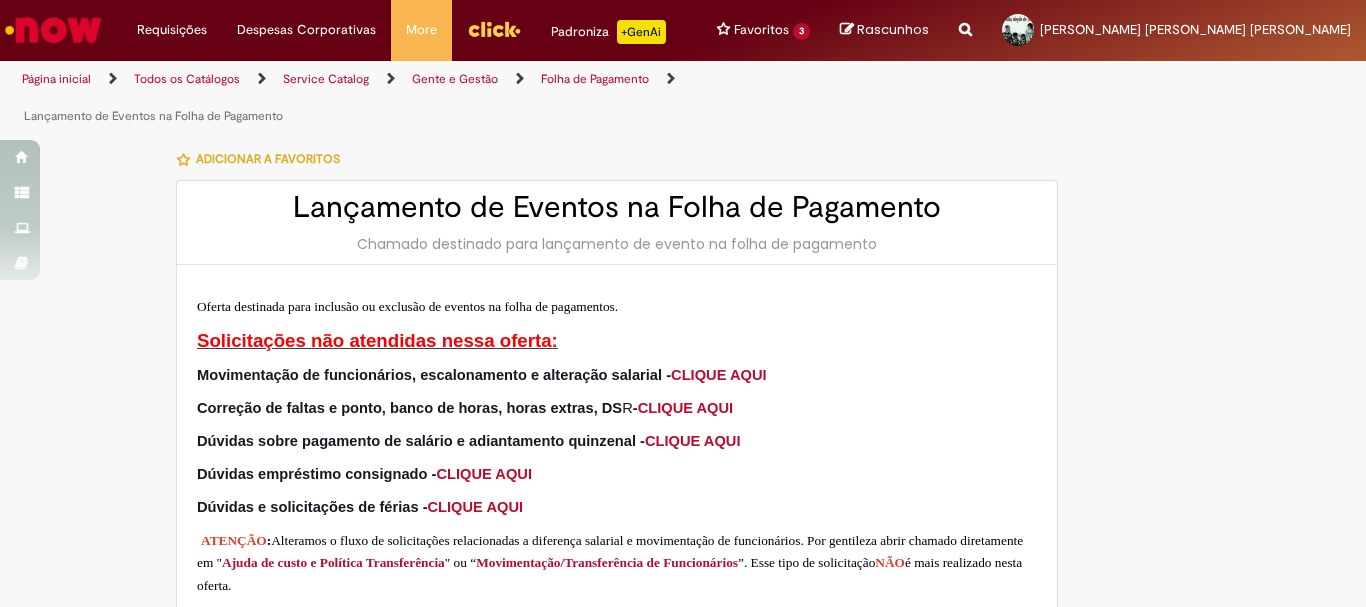 type on "********" 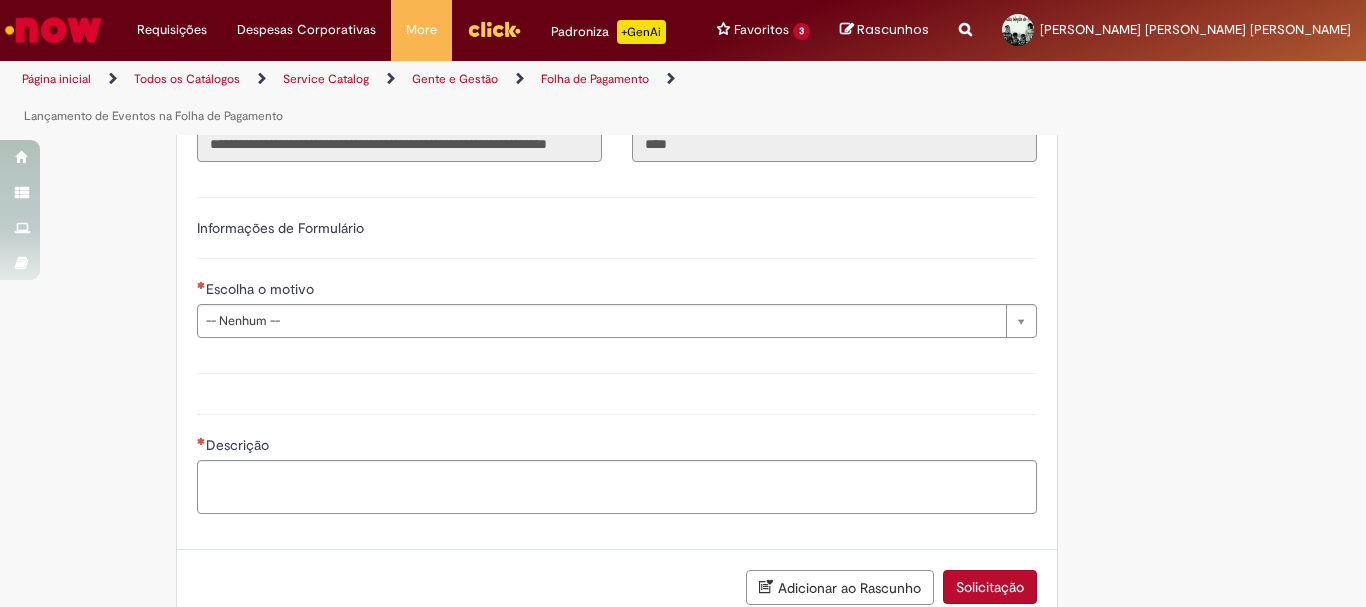 scroll, scrollTop: 900, scrollLeft: 0, axis: vertical 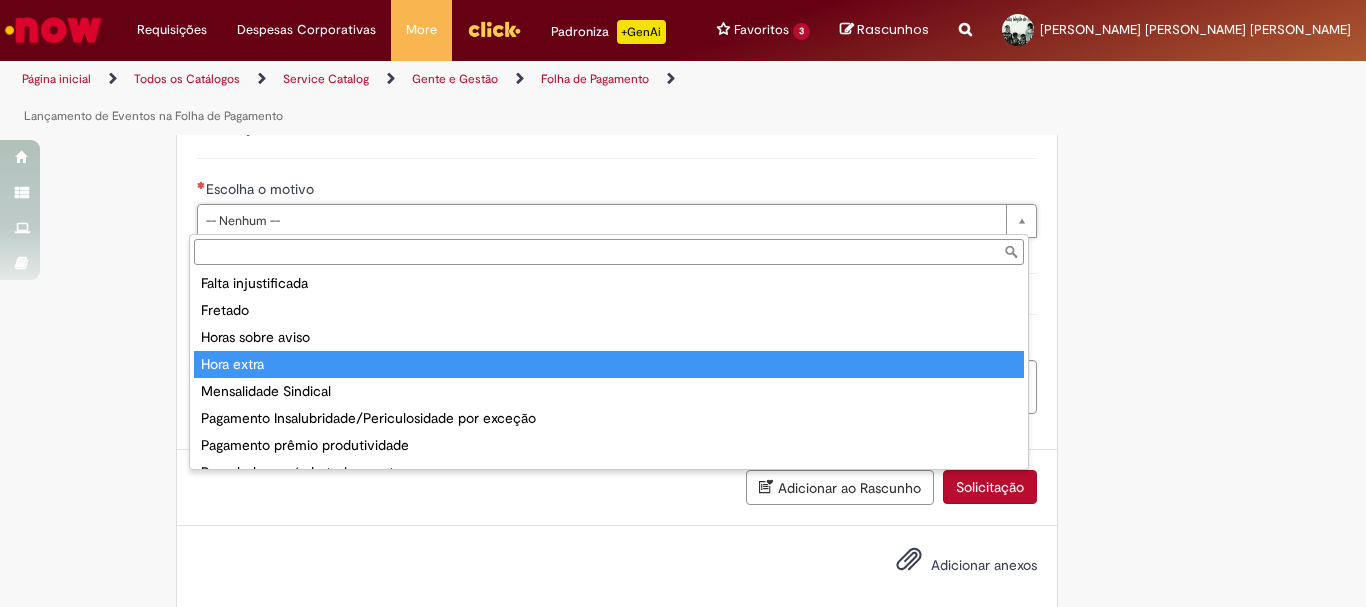 type on "**********" 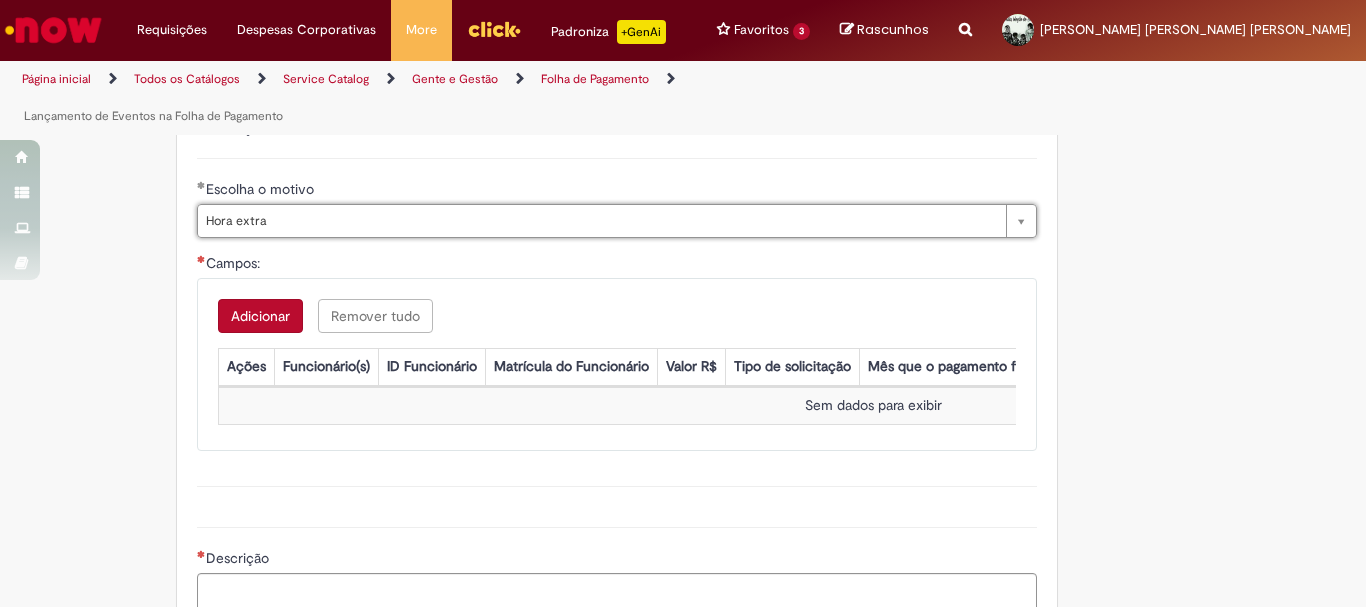 scroll, scrollTop: 1000, scrollLeft: 0, axis: vertical 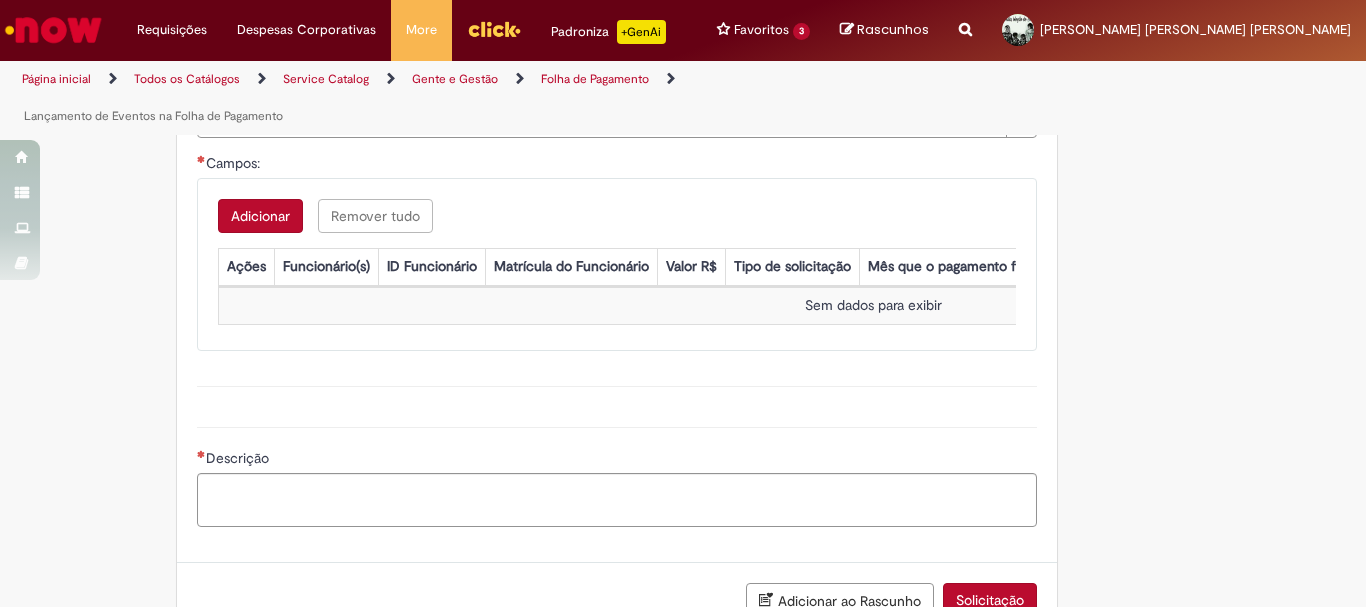 click on "Adicionar" at bounding box center [260, 216] 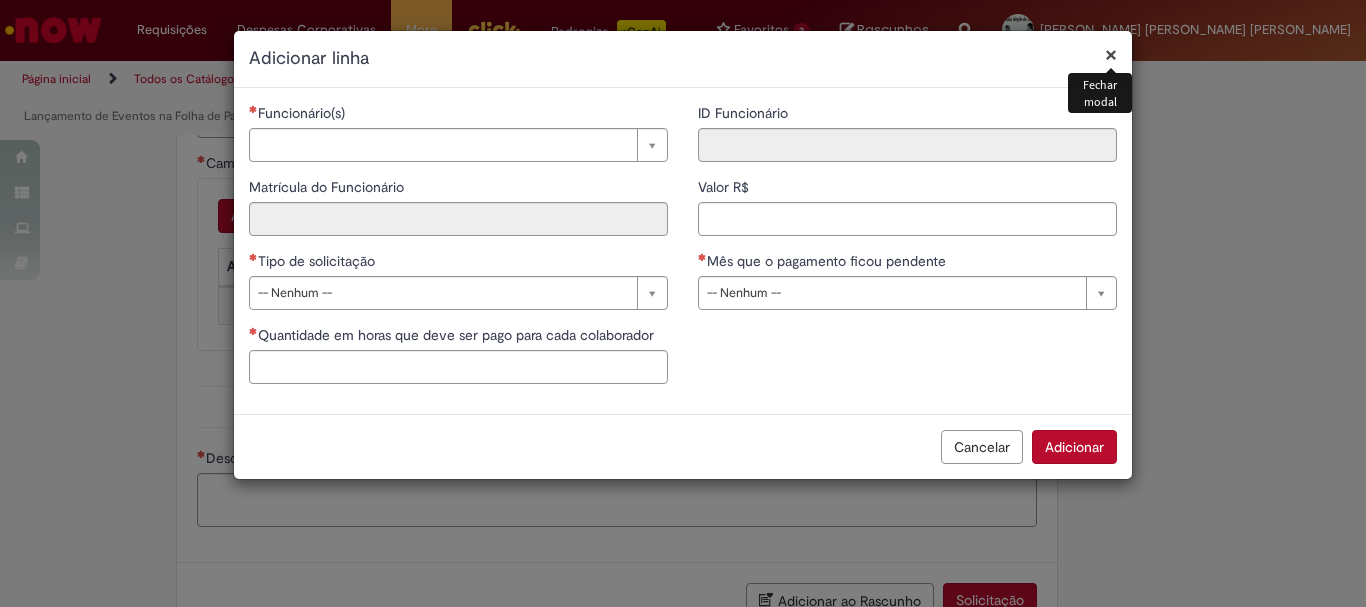 click on "**********" at bounding box center [458, 251] 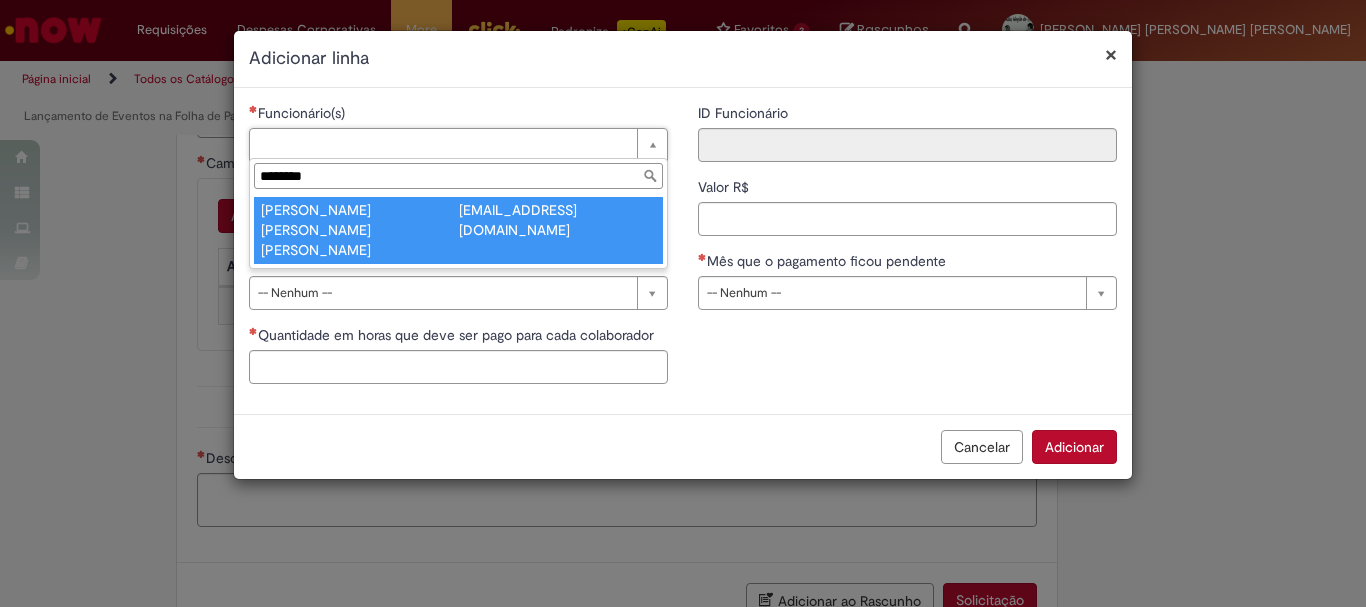 type on "********" 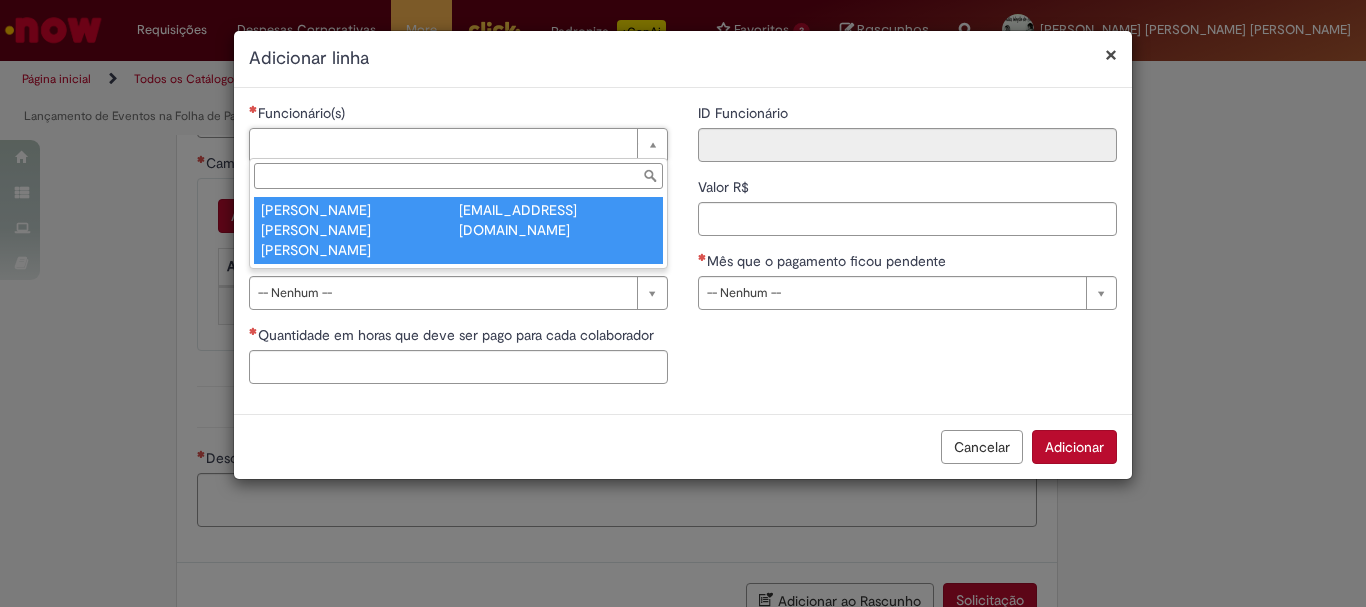 type on "********" 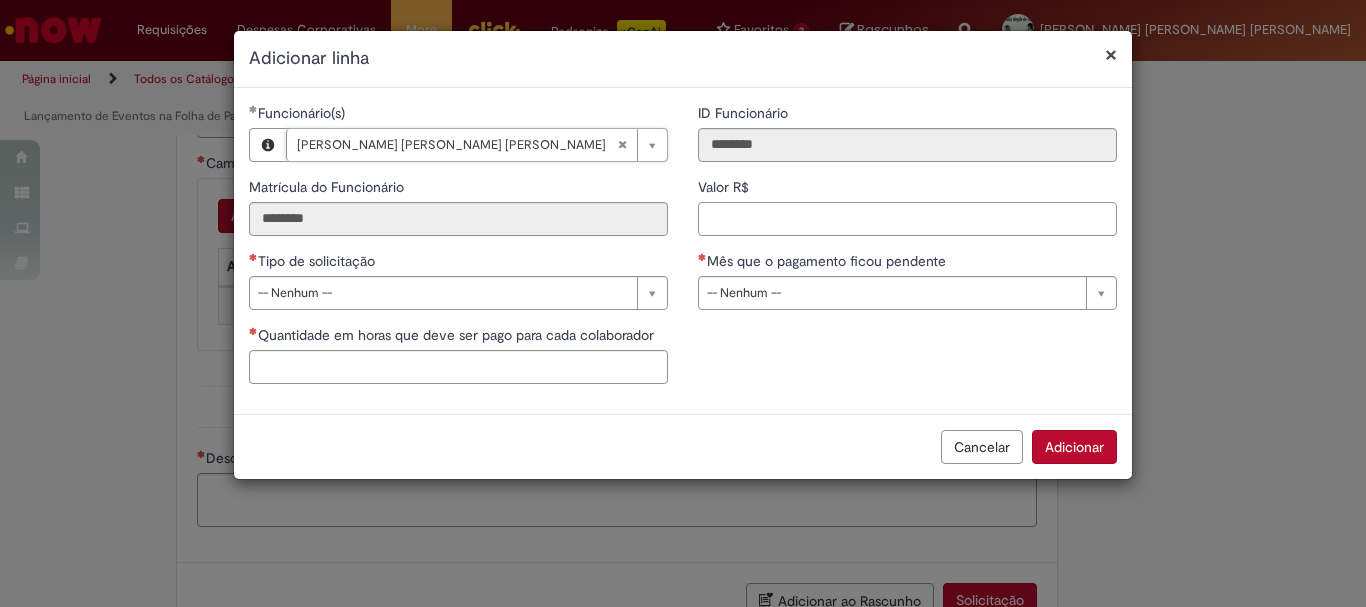 click on "Valor R$" at bounding box center [907, 219] 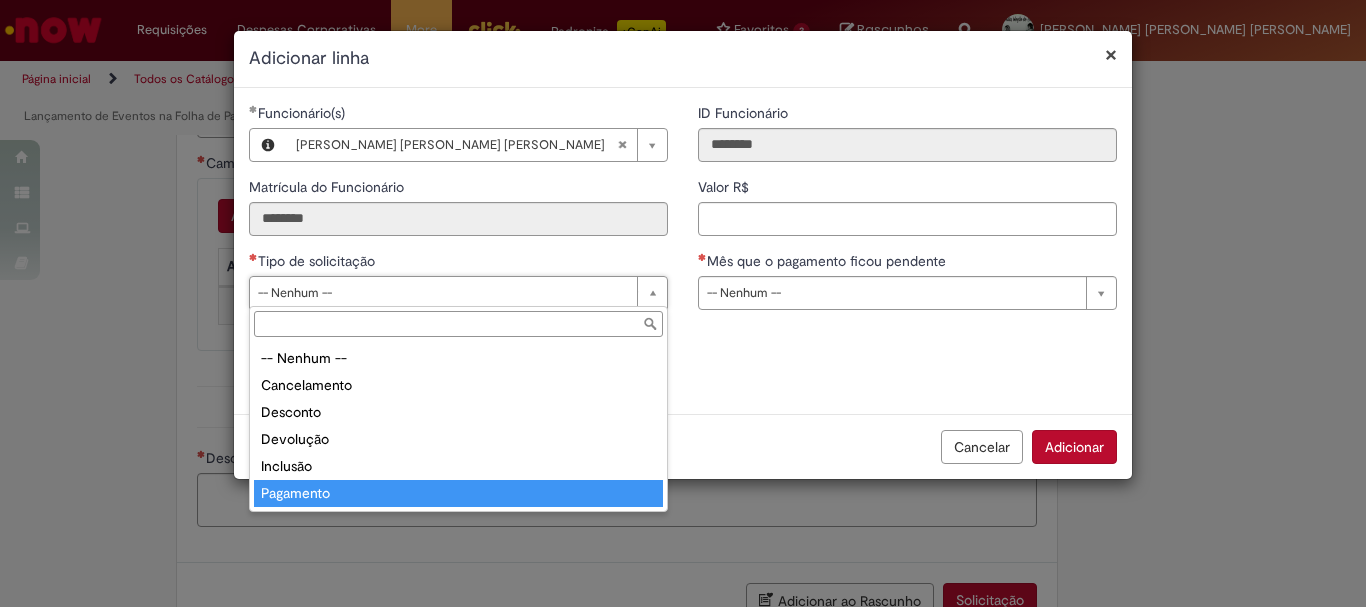 type on "*********" 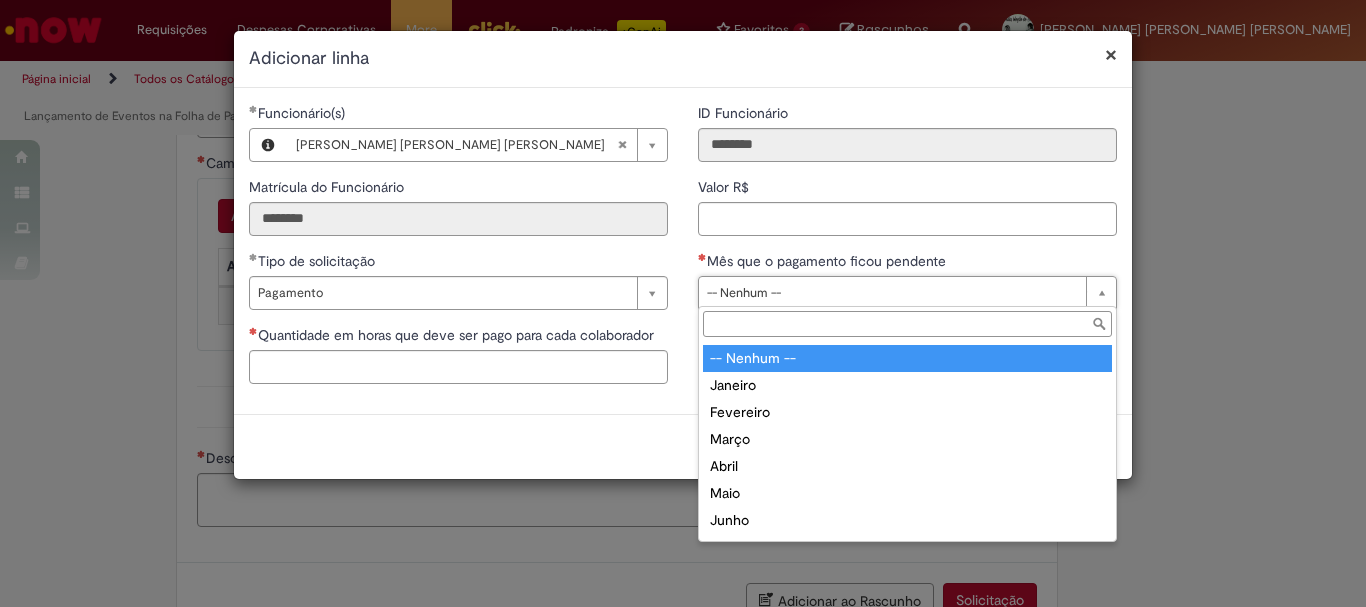 click on "Mês que o pagamento ficou pendente                 -- [GEOGRAPHIC_DATA] -- Janeiro Fevereiro [PERSON_NAME] [PERSON_NAME] Julho [PERSON_NAME] Setembro Outubro Novembro Dezembro" at bounding box center [907, 424] 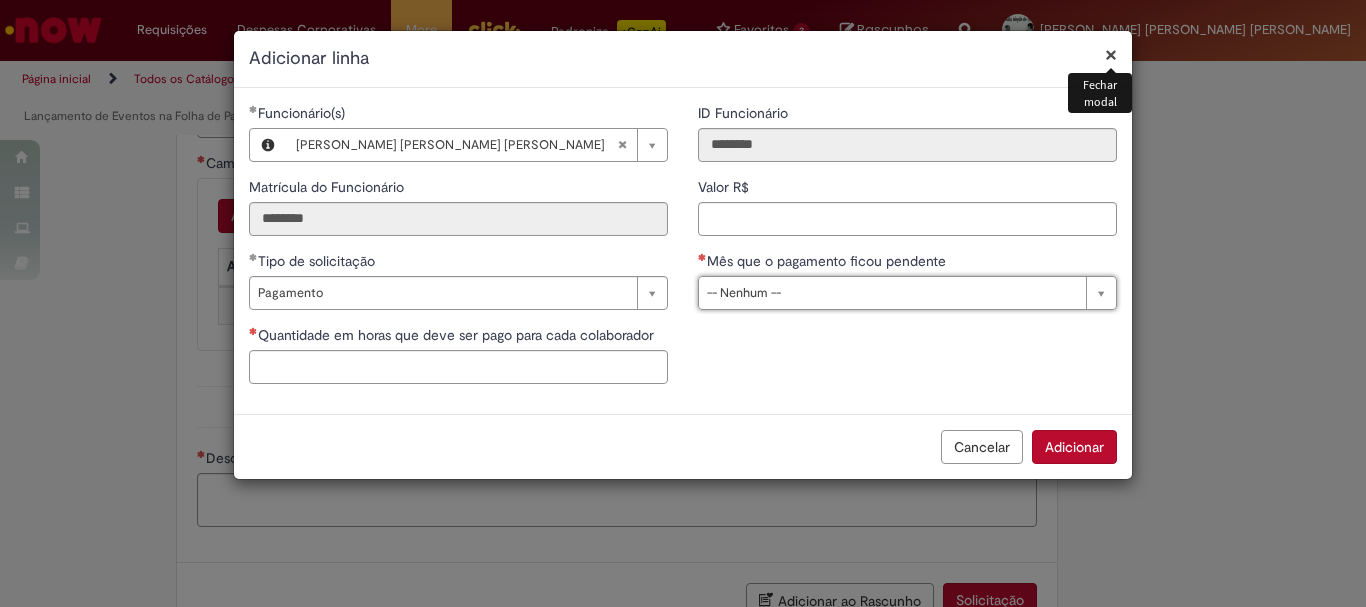 click on "×" at bounding box center (1111, 54) 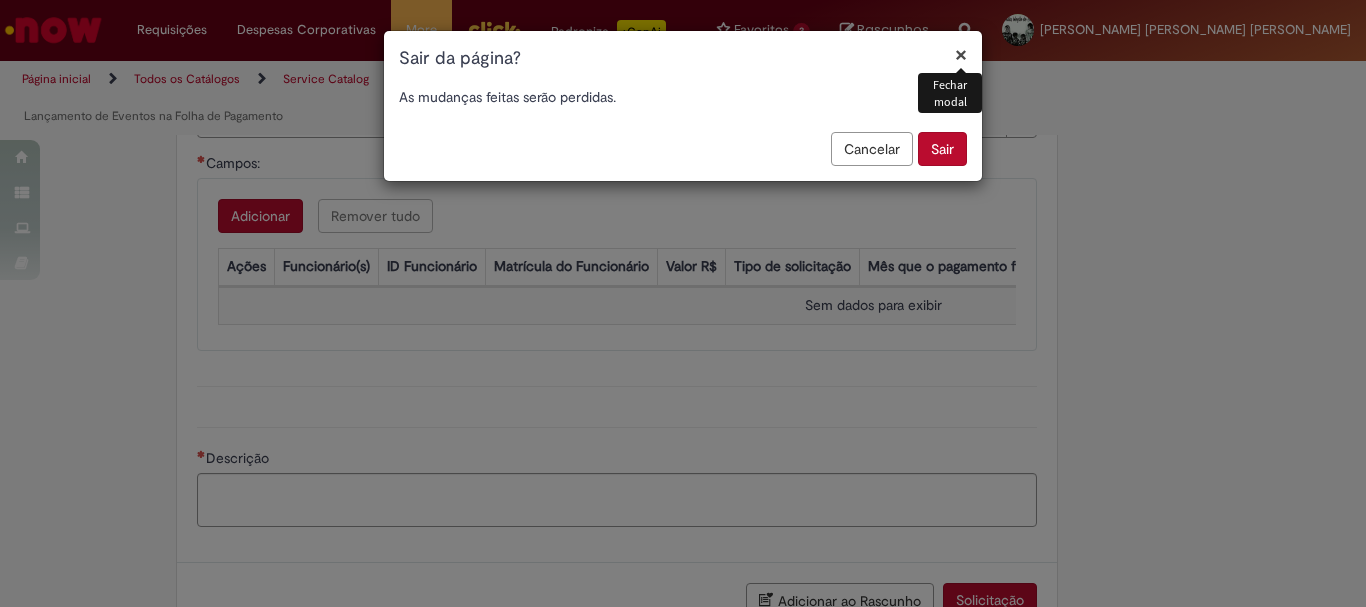click on "Sair" at bounding box center [942, 149] 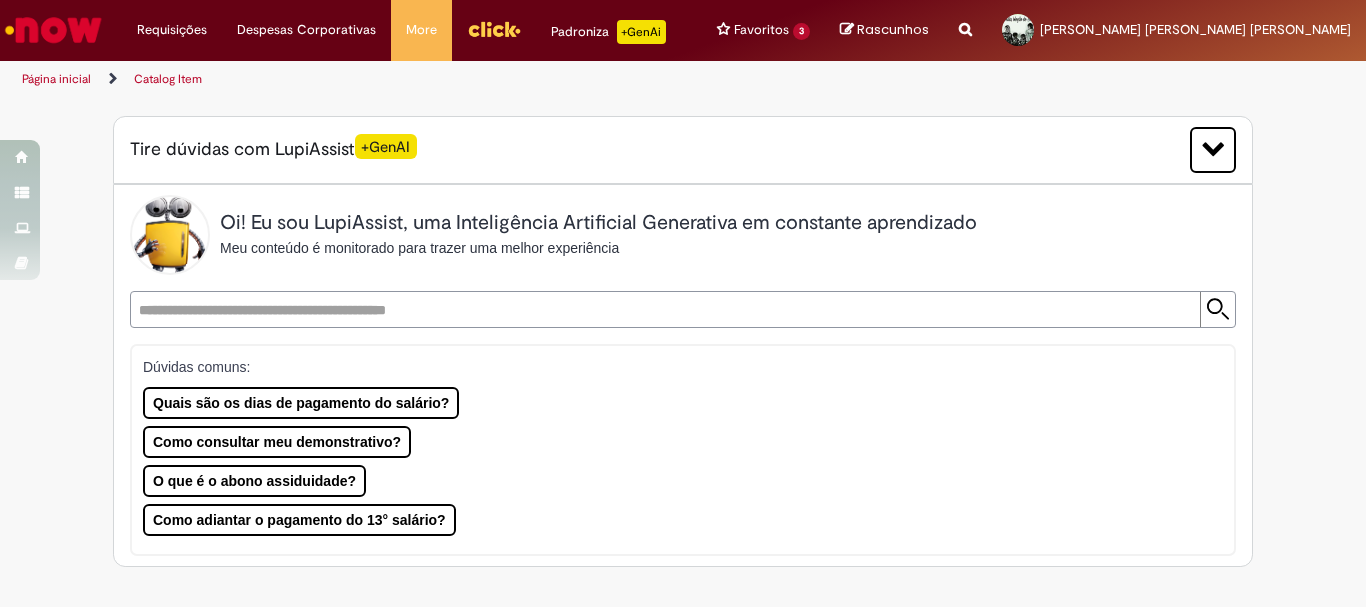 scroll, scrollTop: 0, scrollLeft: 0, axis: both 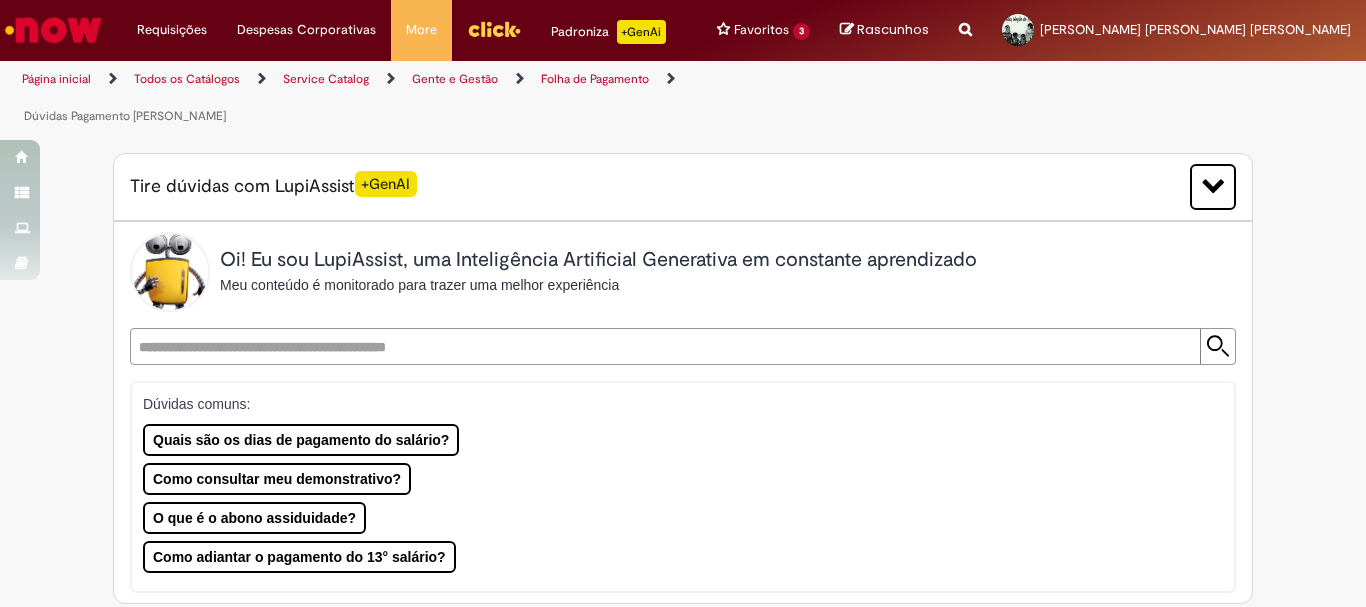 type on "********" 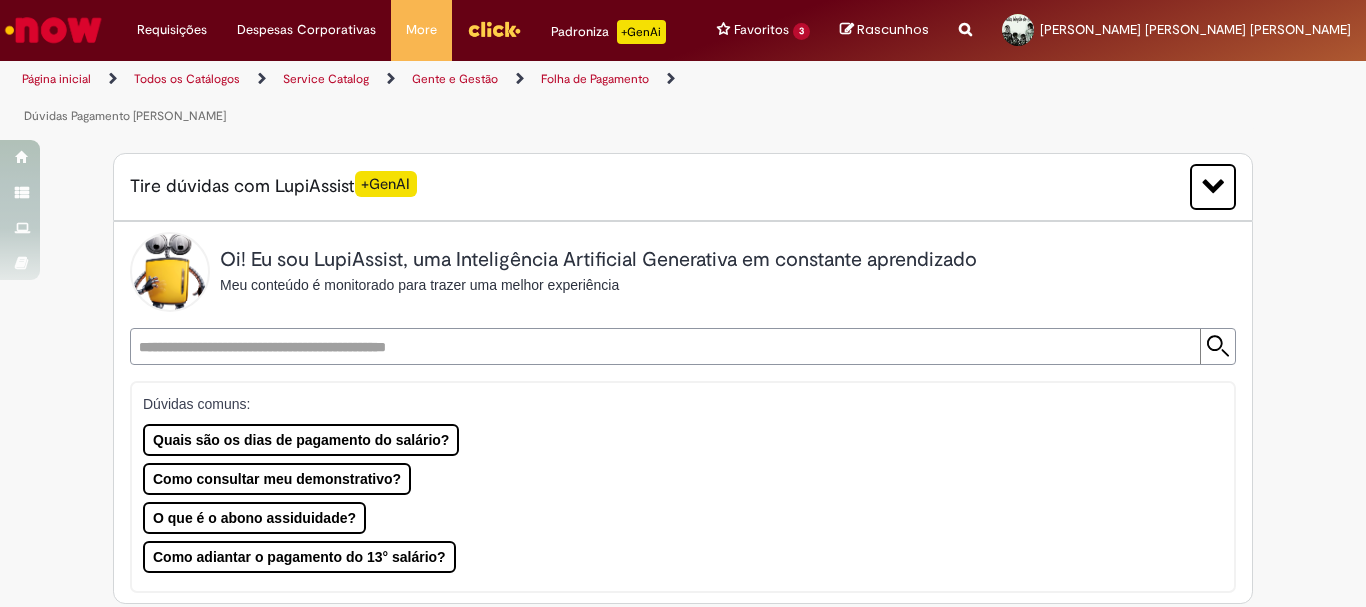 type on "**********" 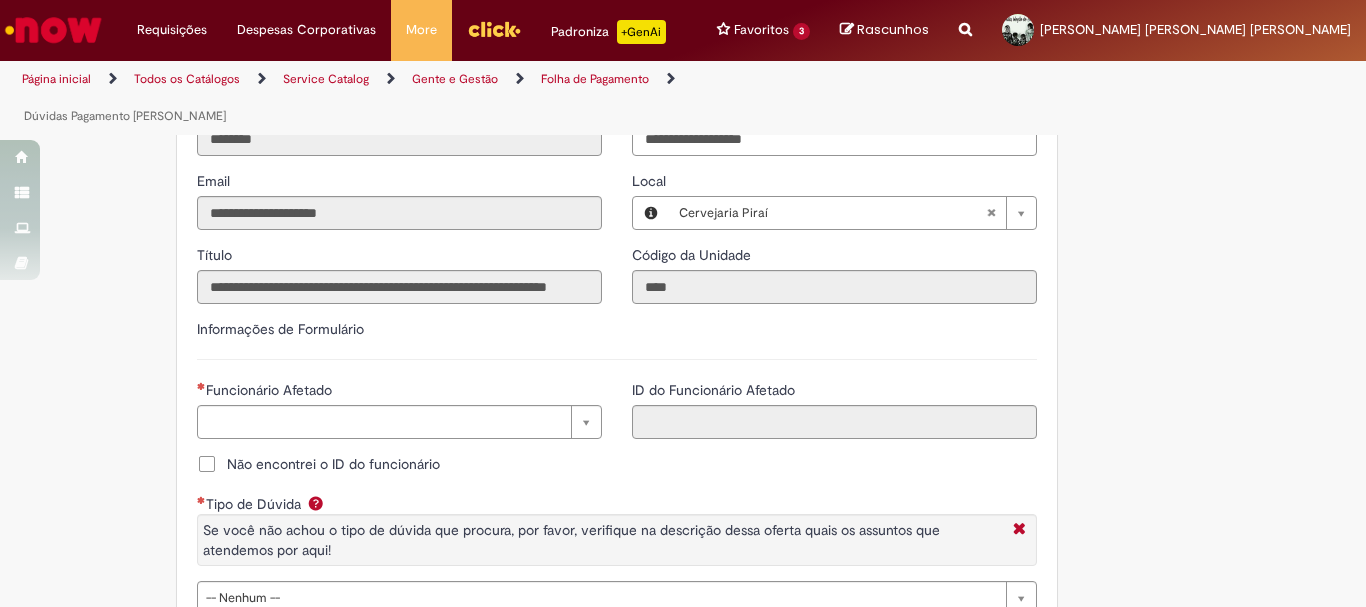 scroll, scrollTop: 1600, scrollLeft: 0, axis: vertical 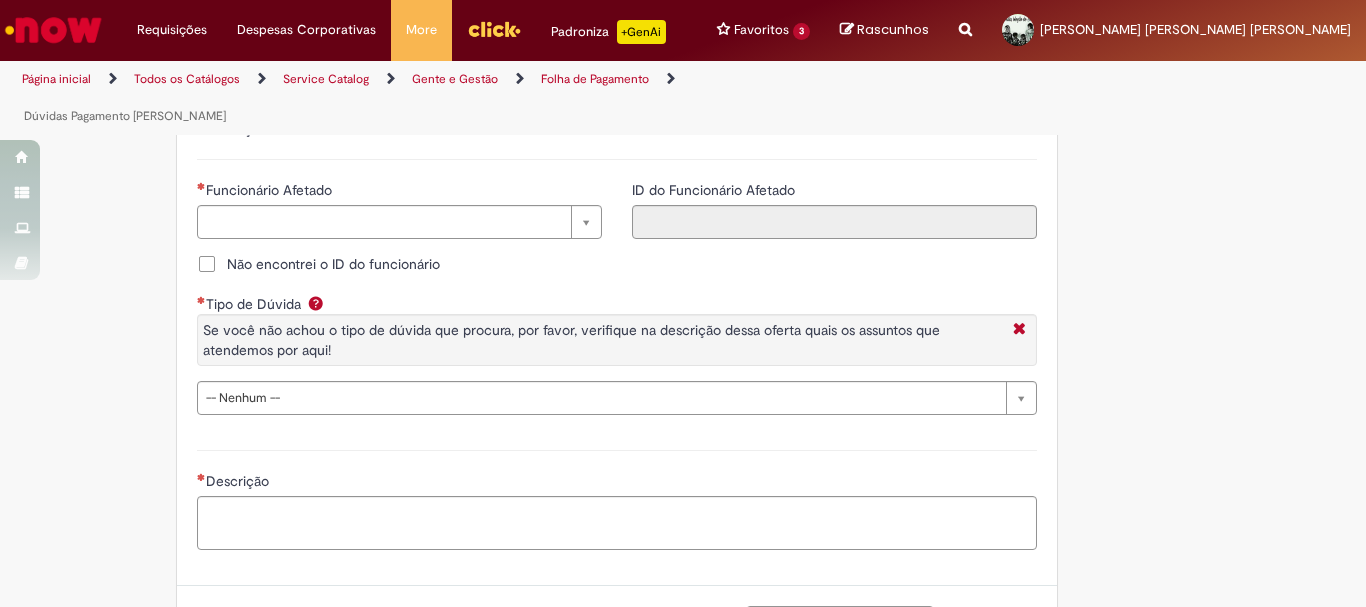 click on "Funcionário Afetado          Pesquisar usando lista                 Funcionário Afetado" at bounding box center (399, 217) 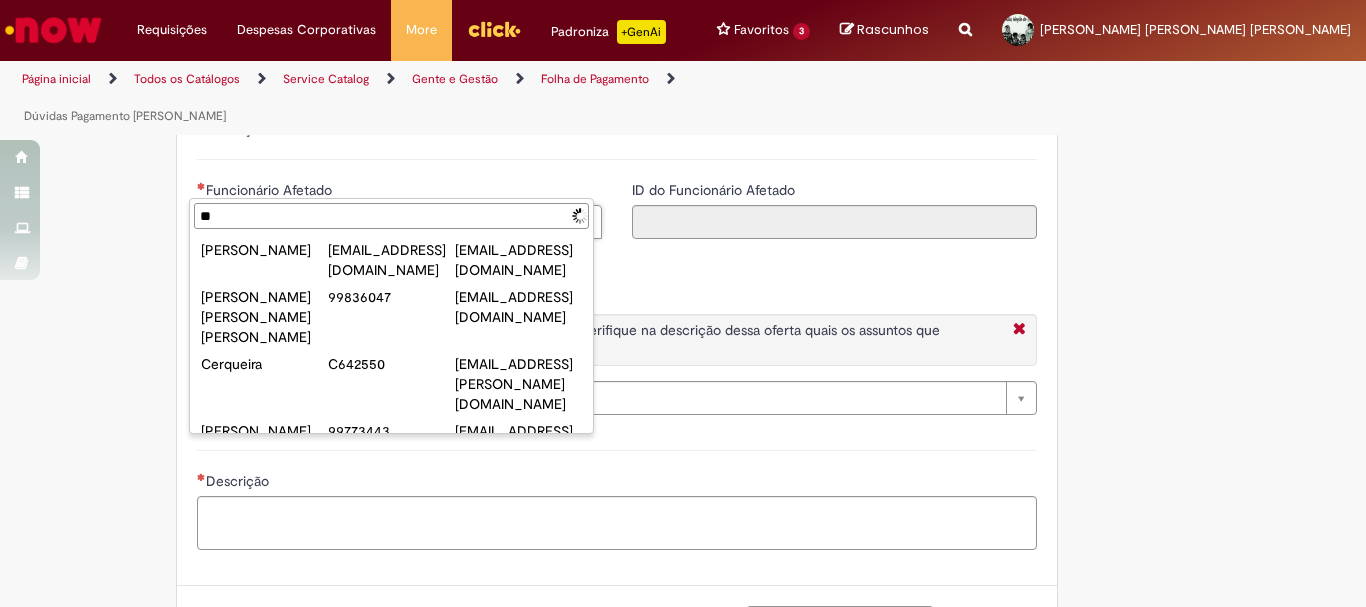 type on "*" 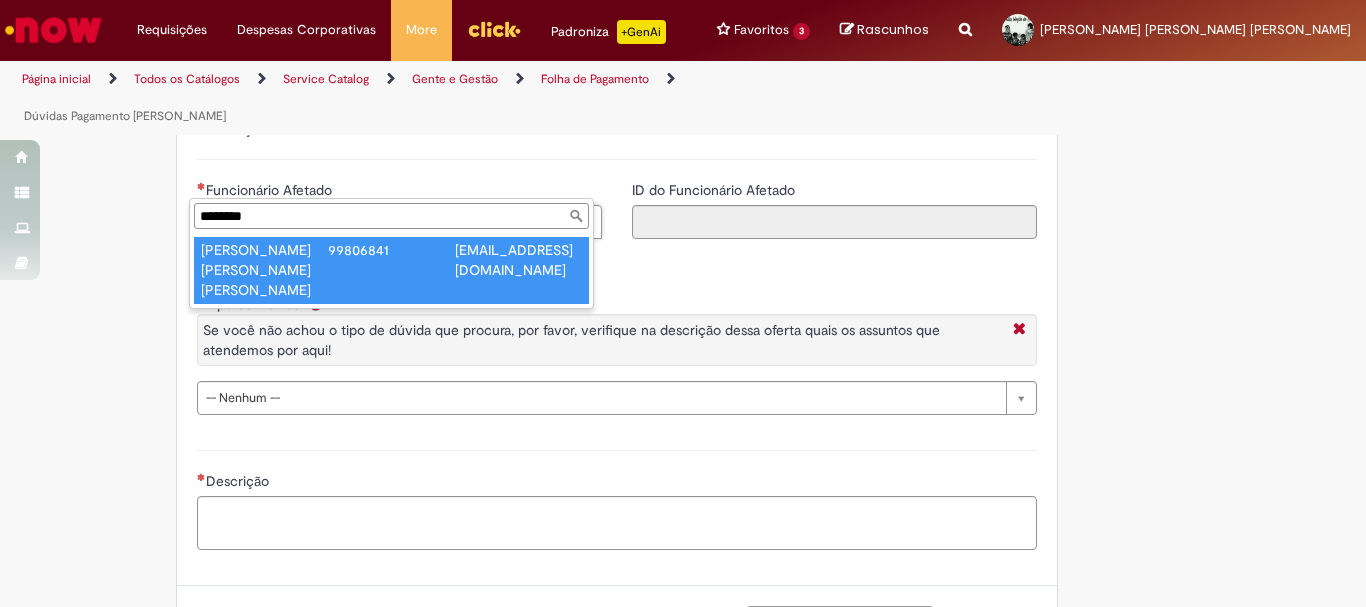 type on "********" 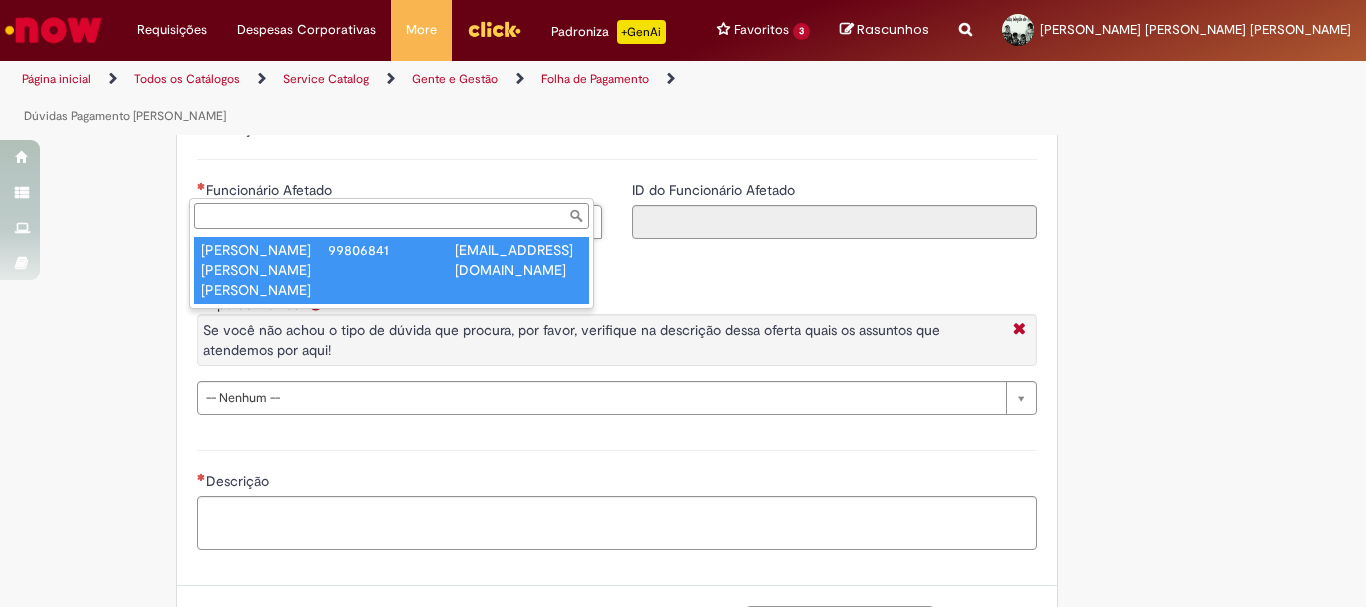 type on "********" 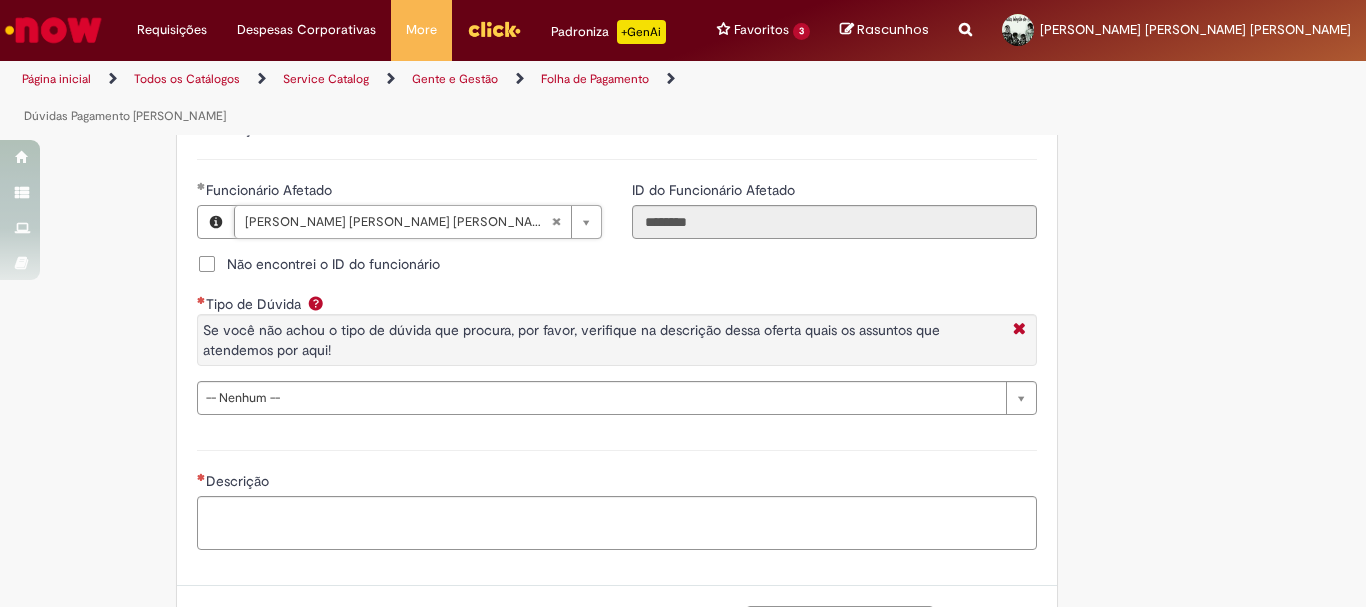 scroll, scrollTop: 1700, scrollLeft: 0, axis: vertical 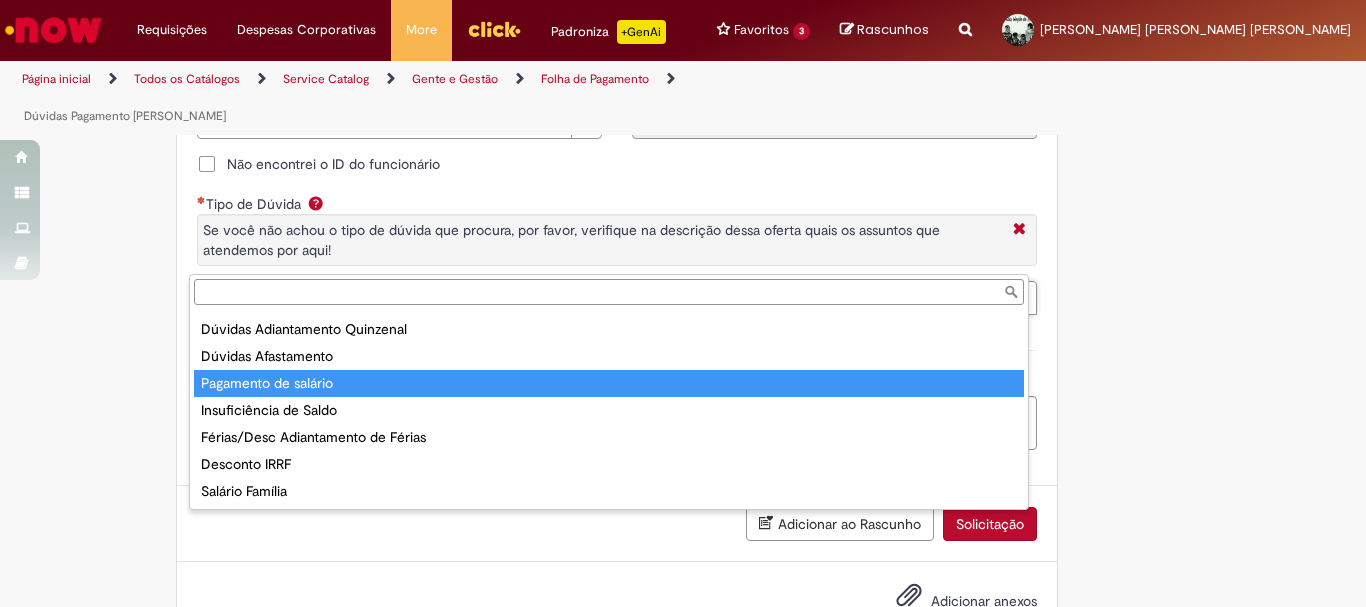 type on "**********" 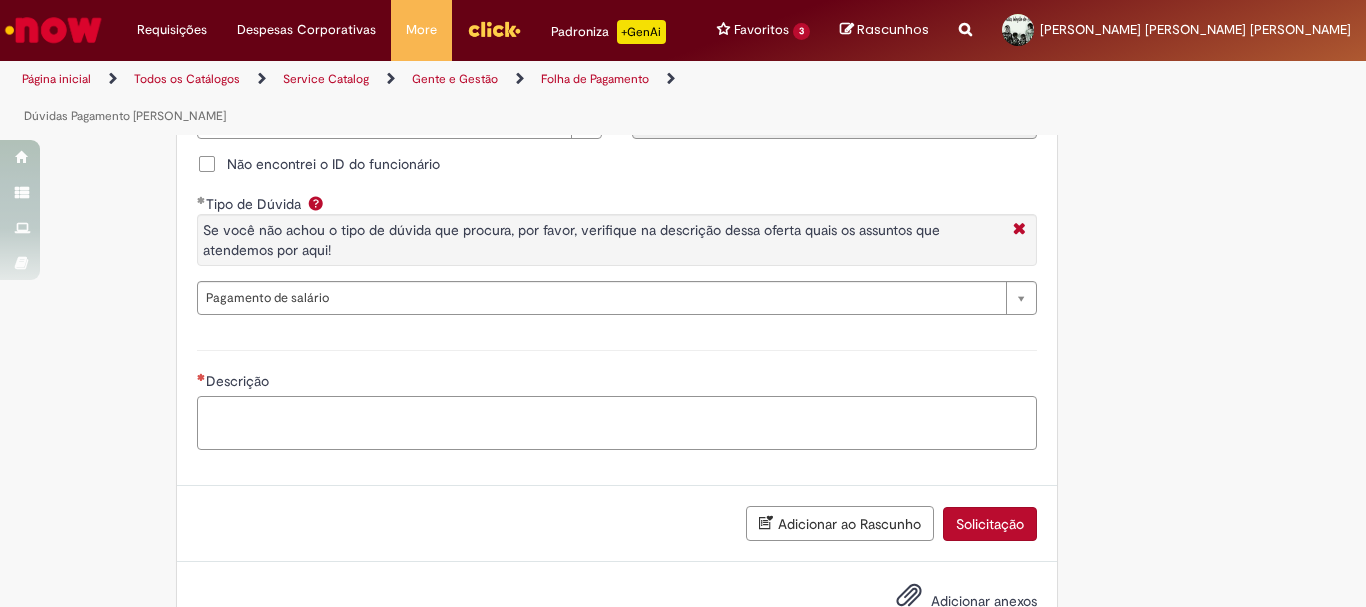 click on "Descrição" at bounding box center [617, 423] 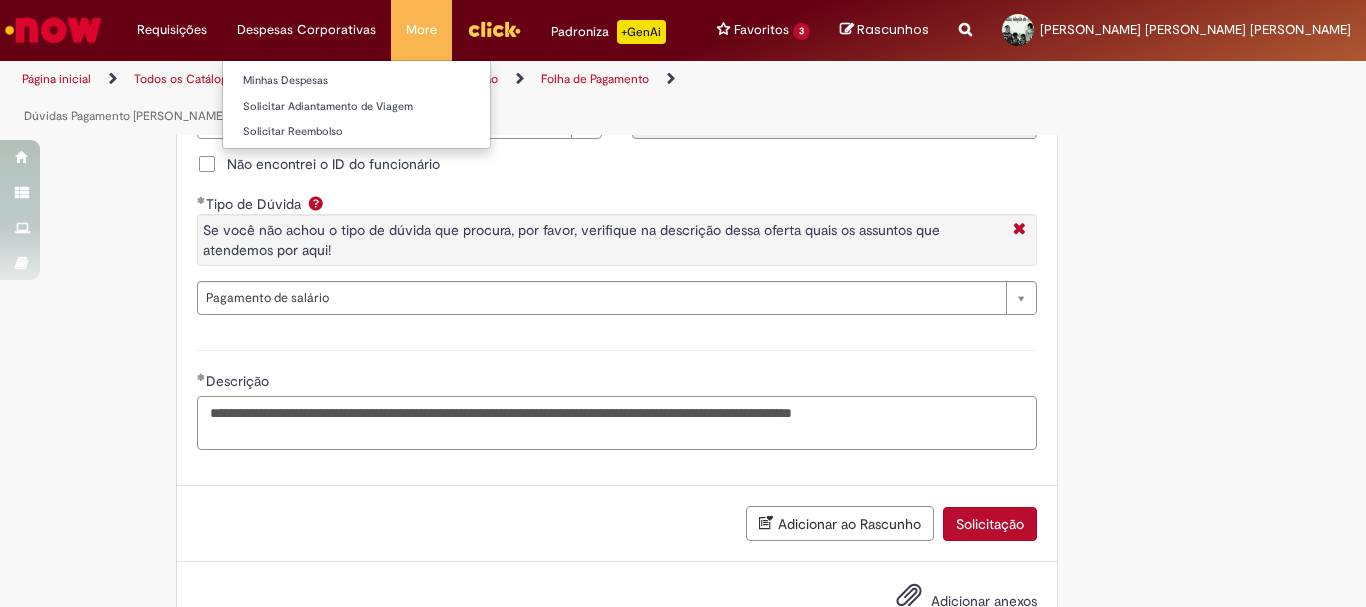 type on "**********" 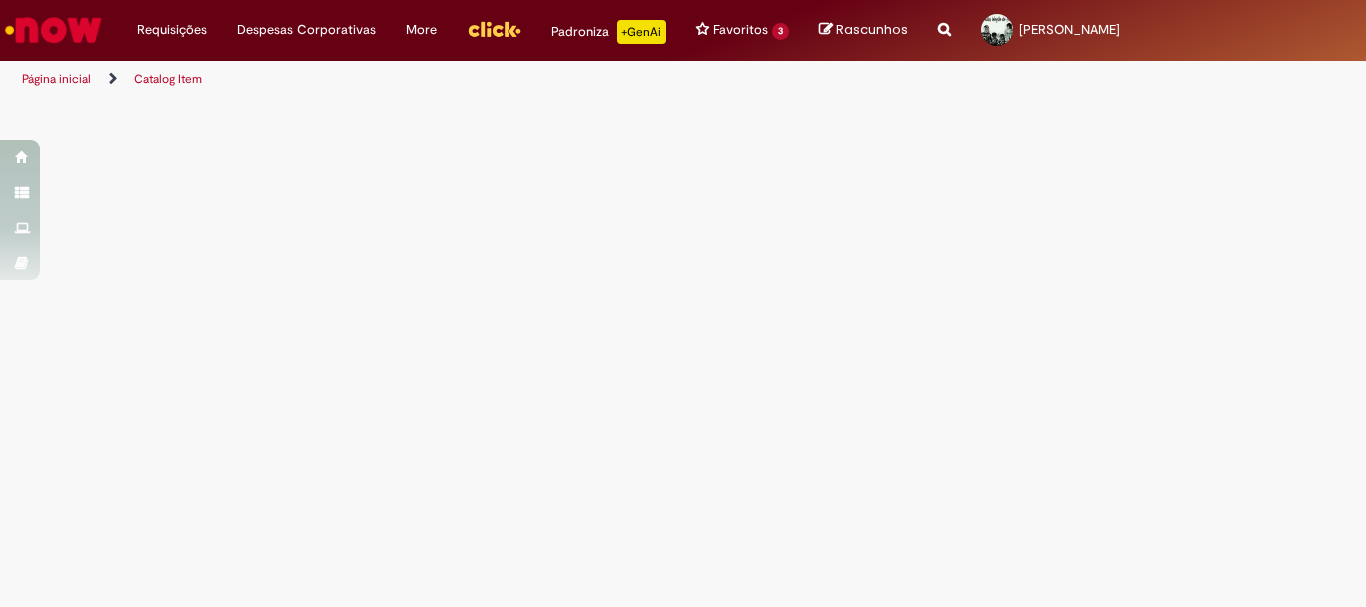 scroll, scrollTop: 0, scrollLeft: 0, axis: both 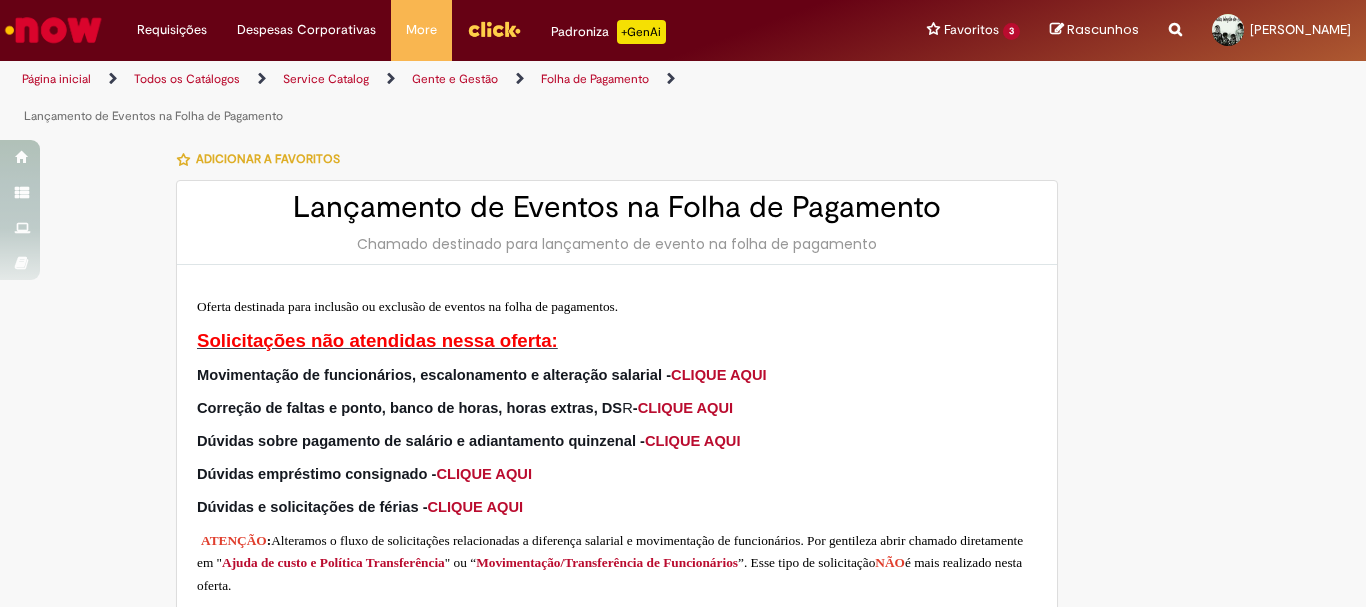 type on "********" 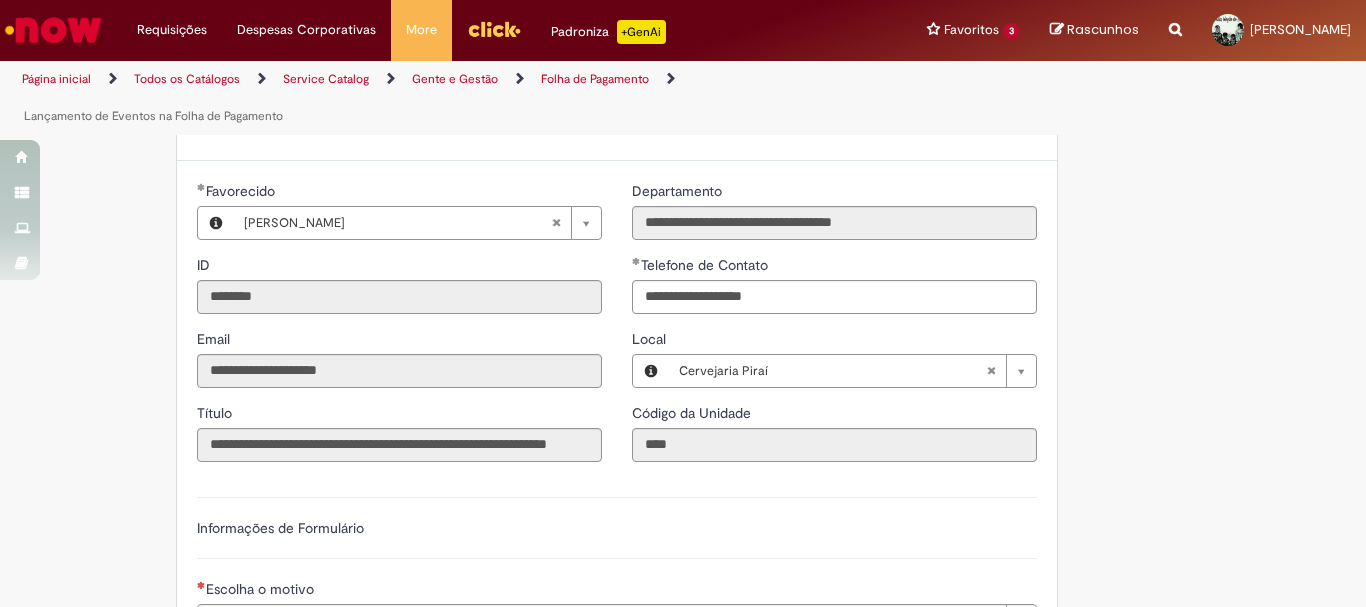 scroll, scrollTop: 700, scrollLeft: 0, axis: vertical 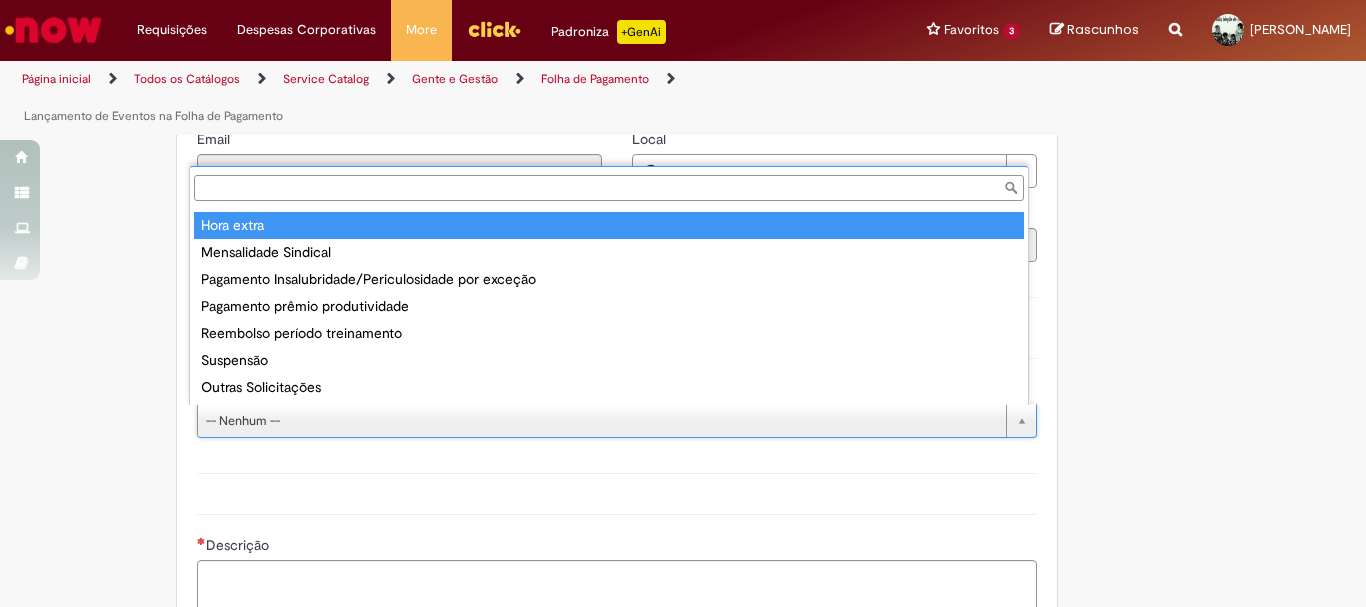 type on "**********" 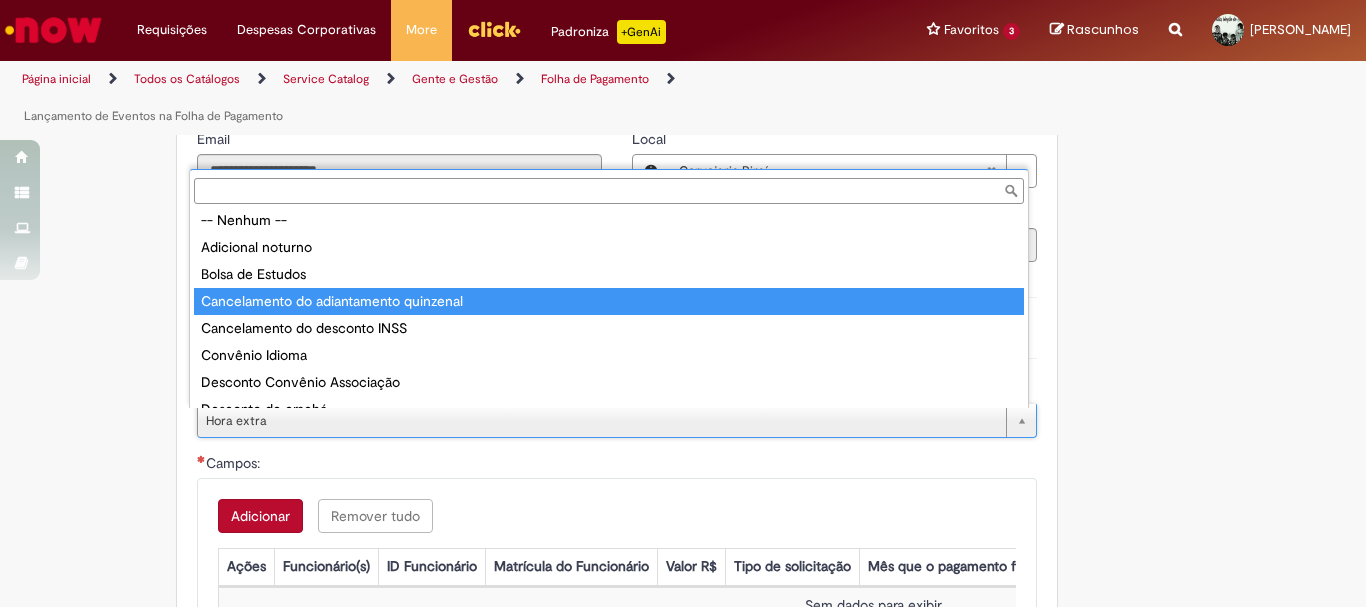 scroll, scrollTop: 0, scrollLeft: 0, axis: both 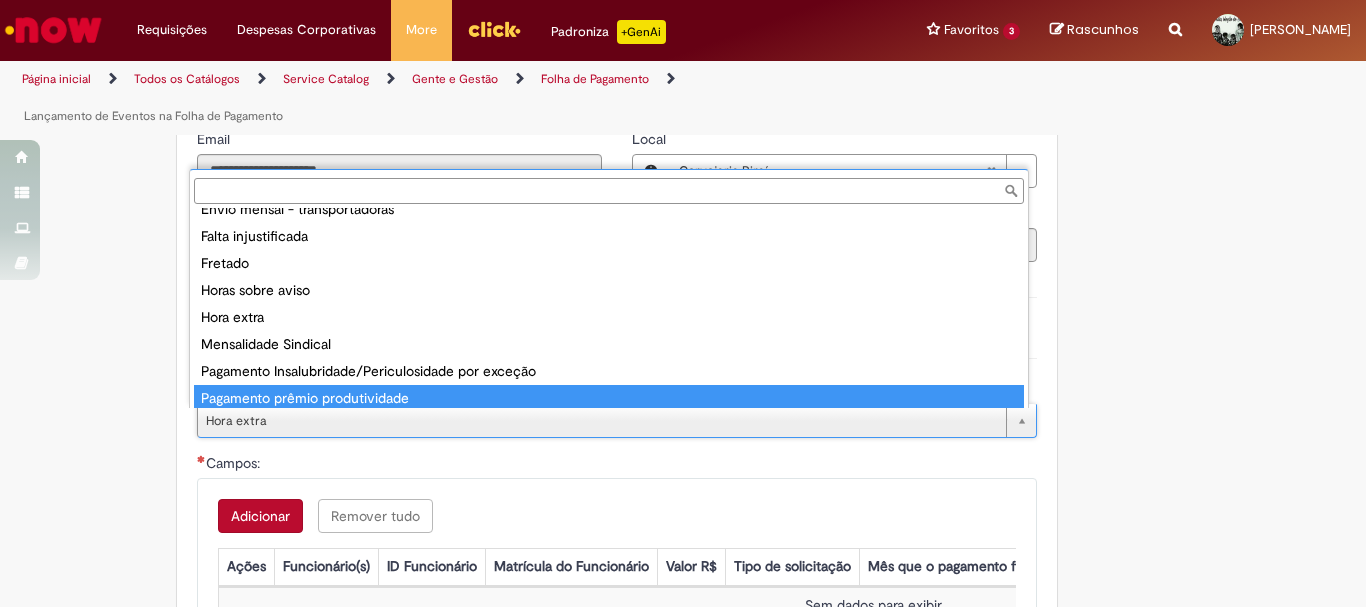 type on "**********" 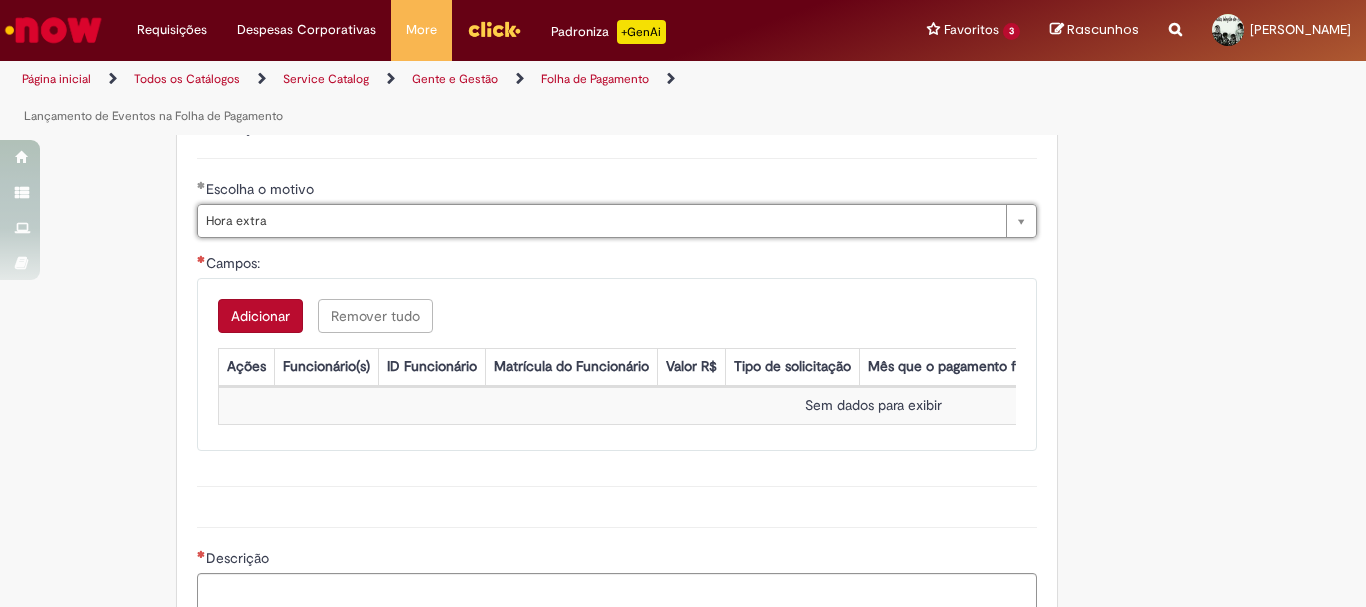 scroll, scrollTop: 1000, scrollLeft: 0, axis: vertical 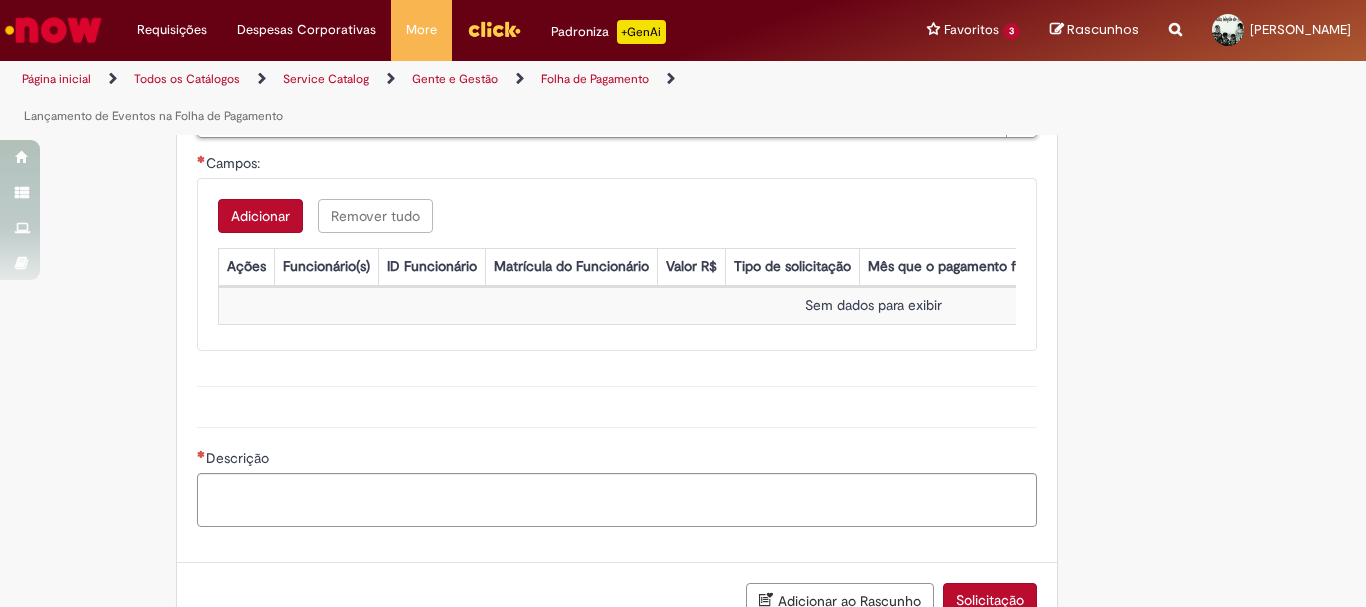 click on "Adicionar" at bounding box center [260, 216] 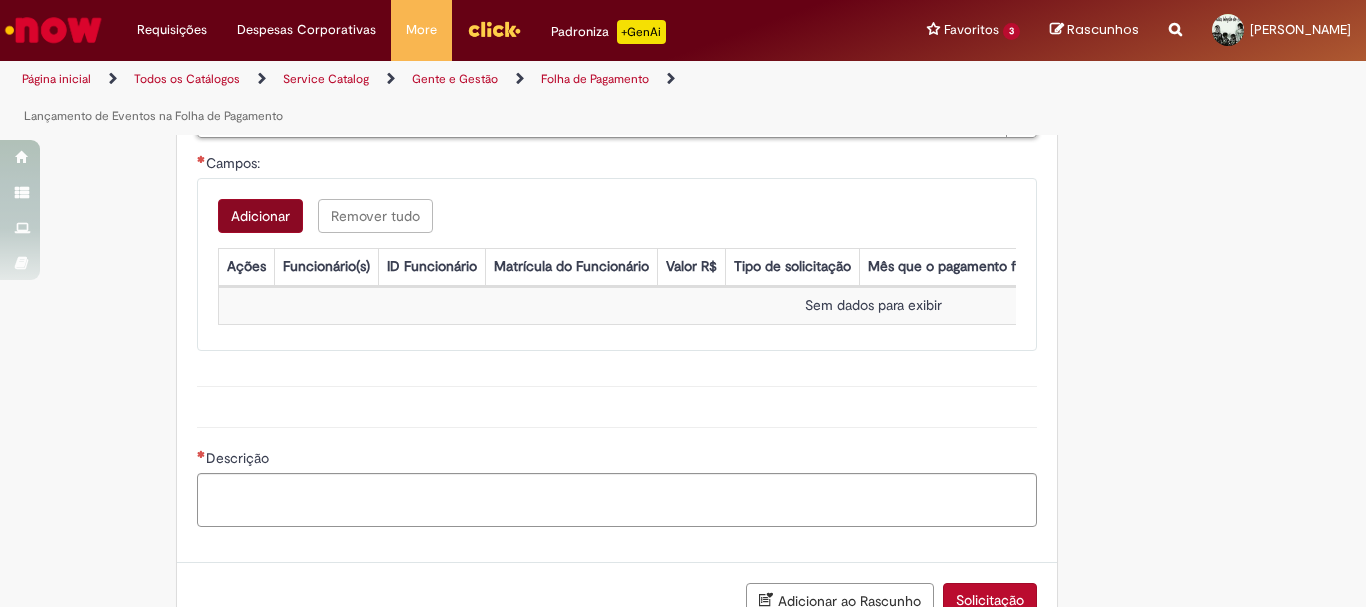scroll, scrollTop: 0, scrollLeft: 0, axis: both 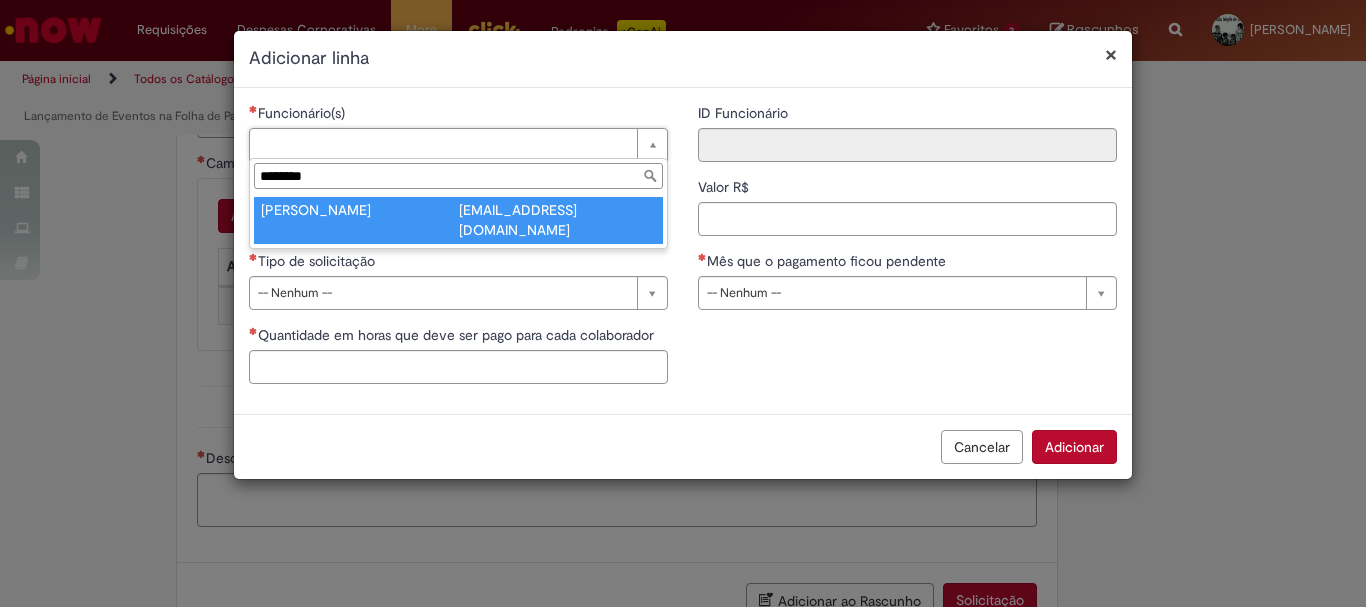 type on "********" 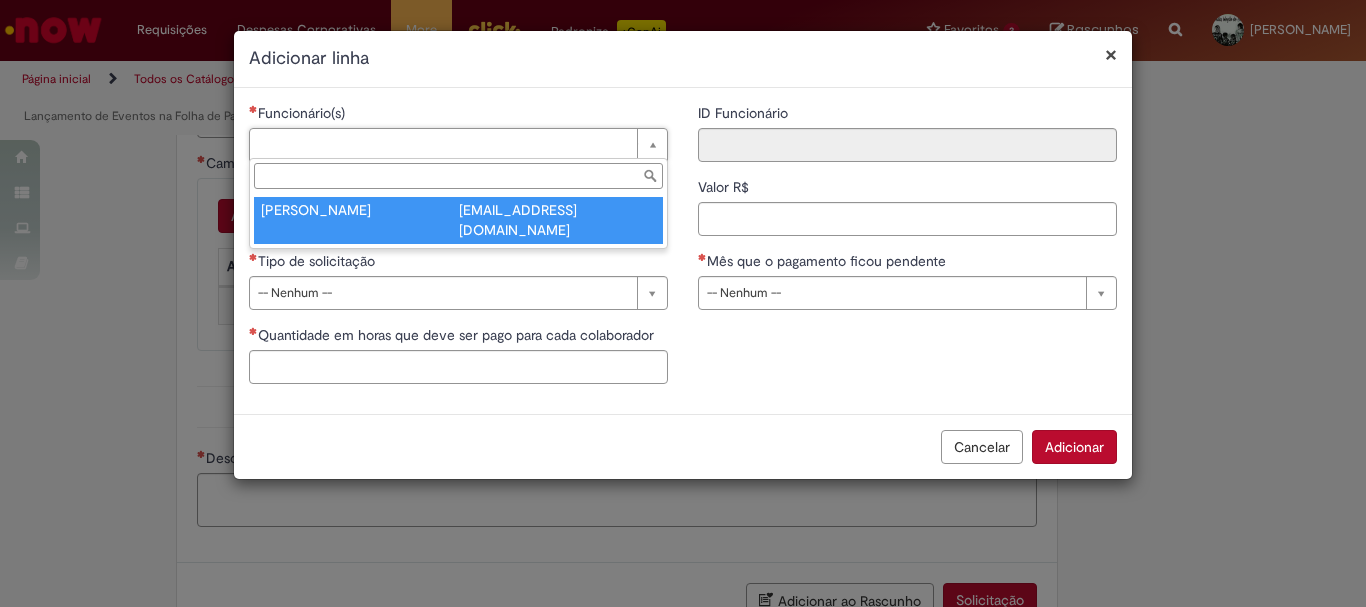 type on "********" 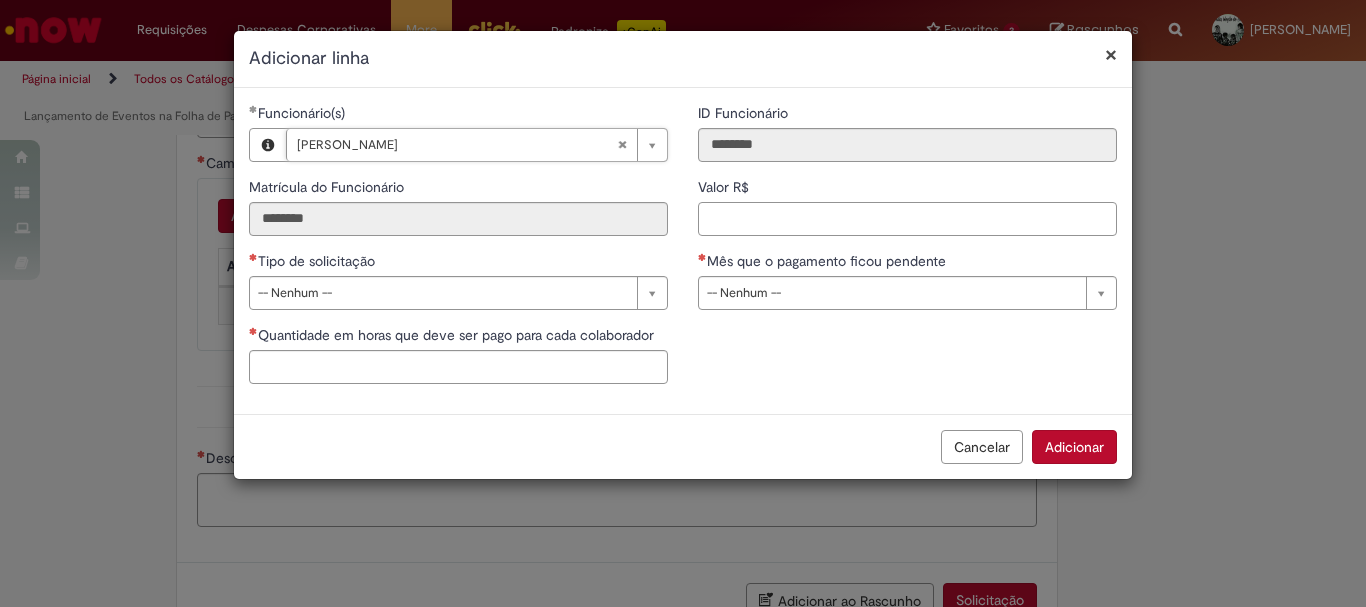click on "Valor R$" at bounding box center [907, 219] 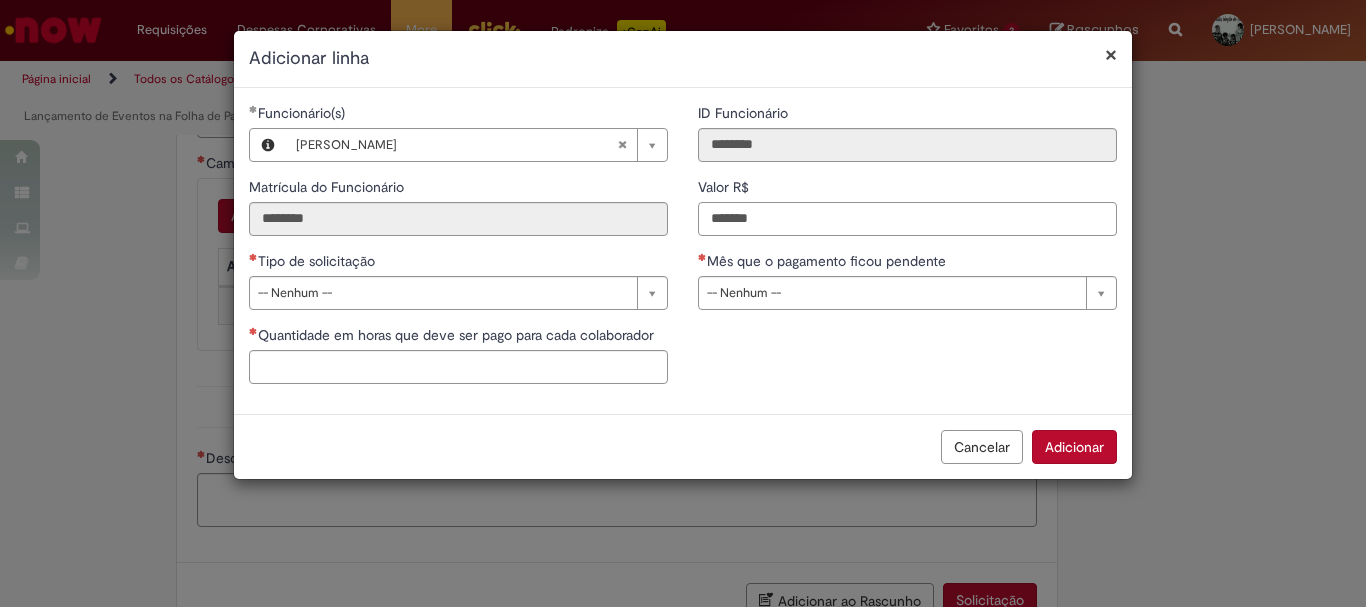 type on "*******" 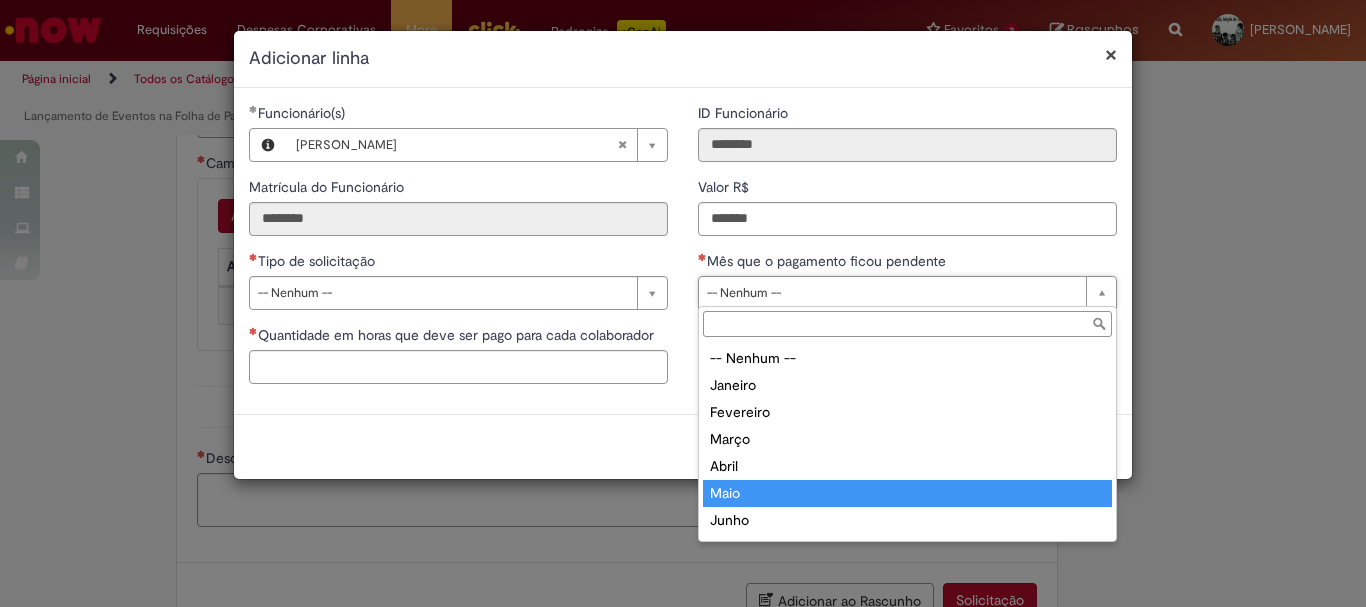 scroll, scrollTop: 159, scrollLeft: 0, axis: vertical 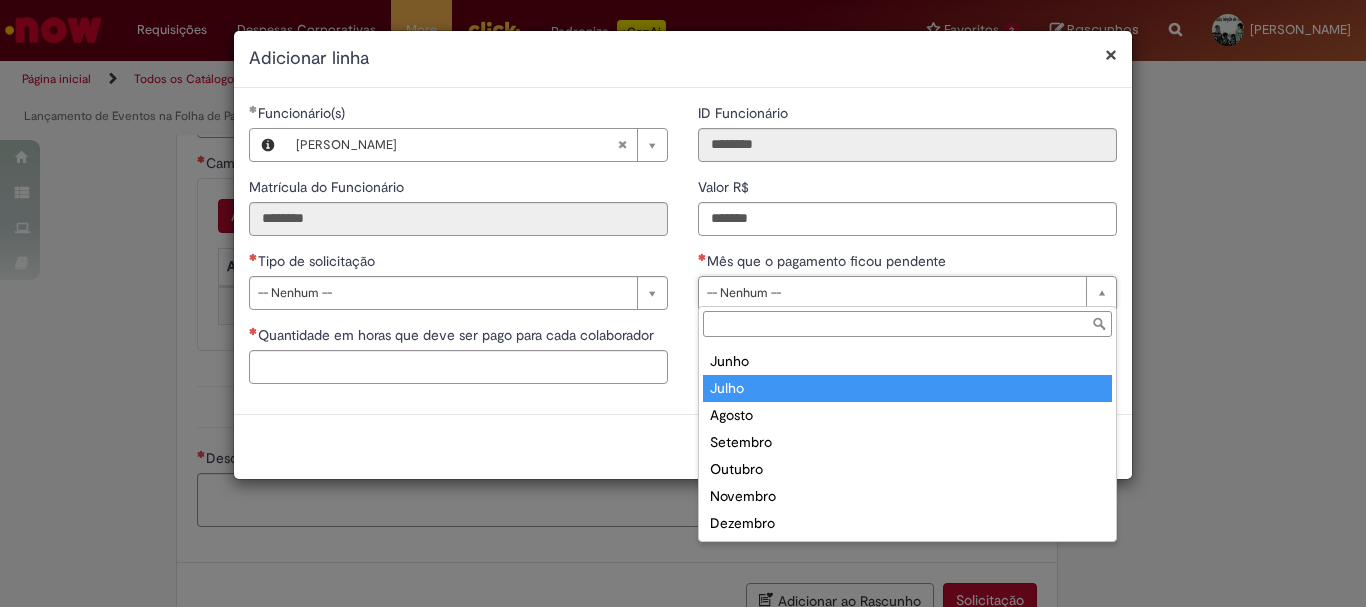 type on "*****" 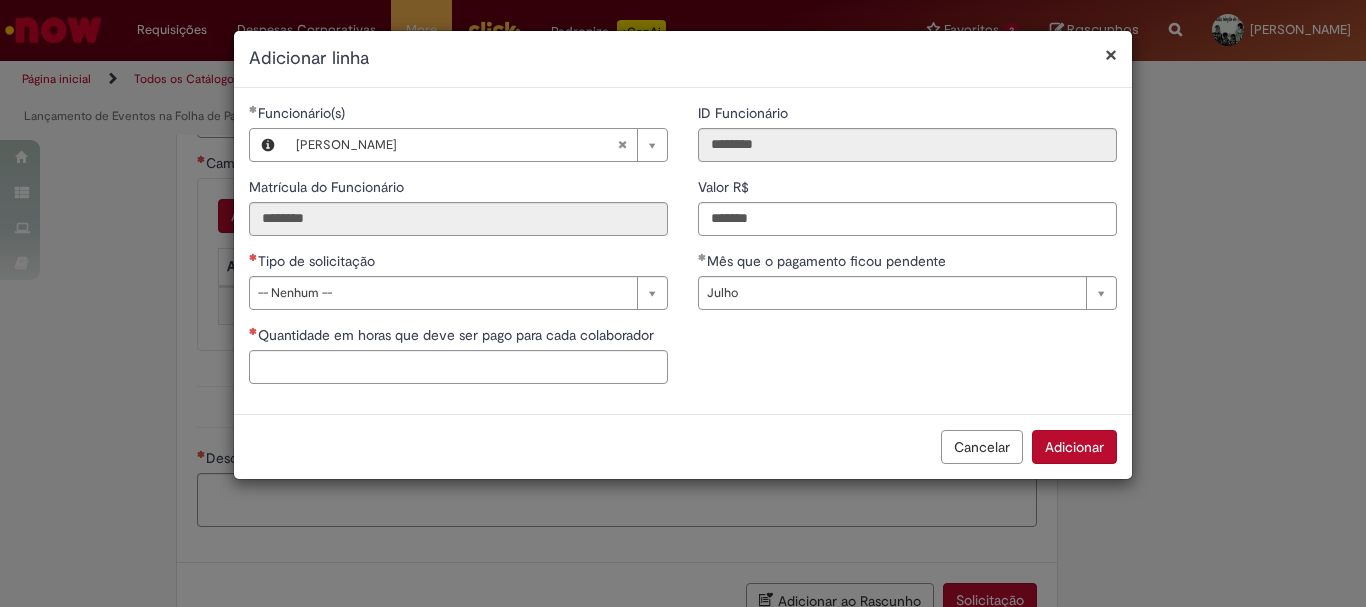 click on "**********" at bounding box center [907, 214] 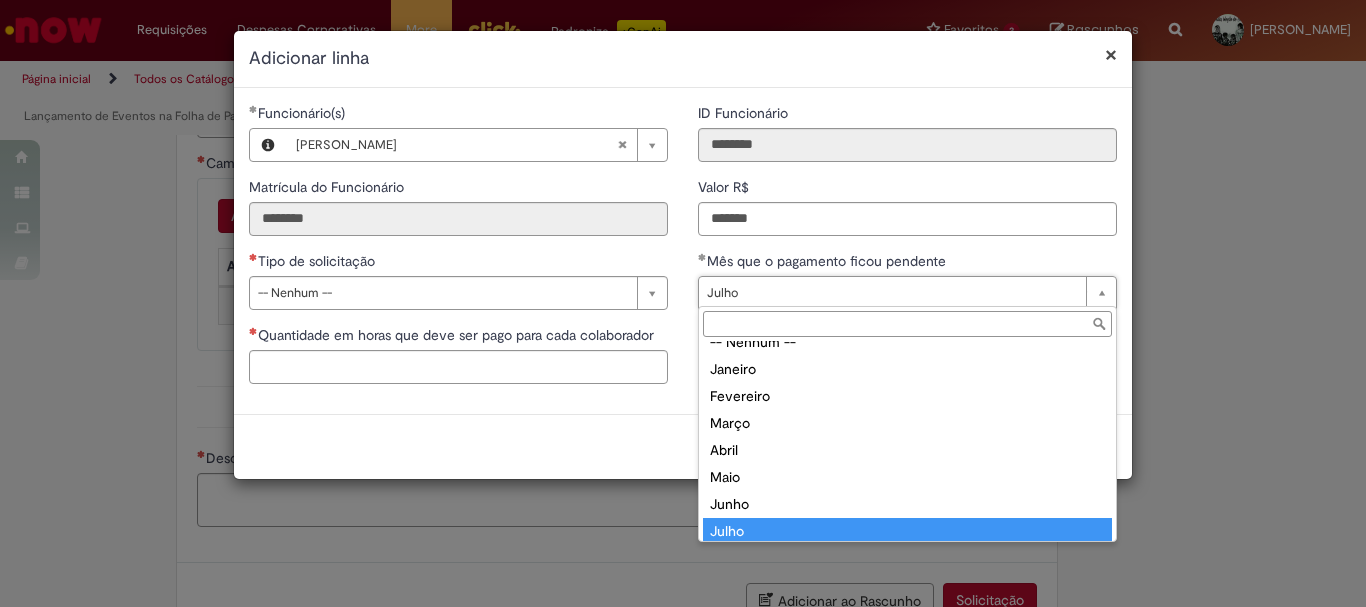 scroll, scrollTop: 0, scrollLeft: 0, axis: both 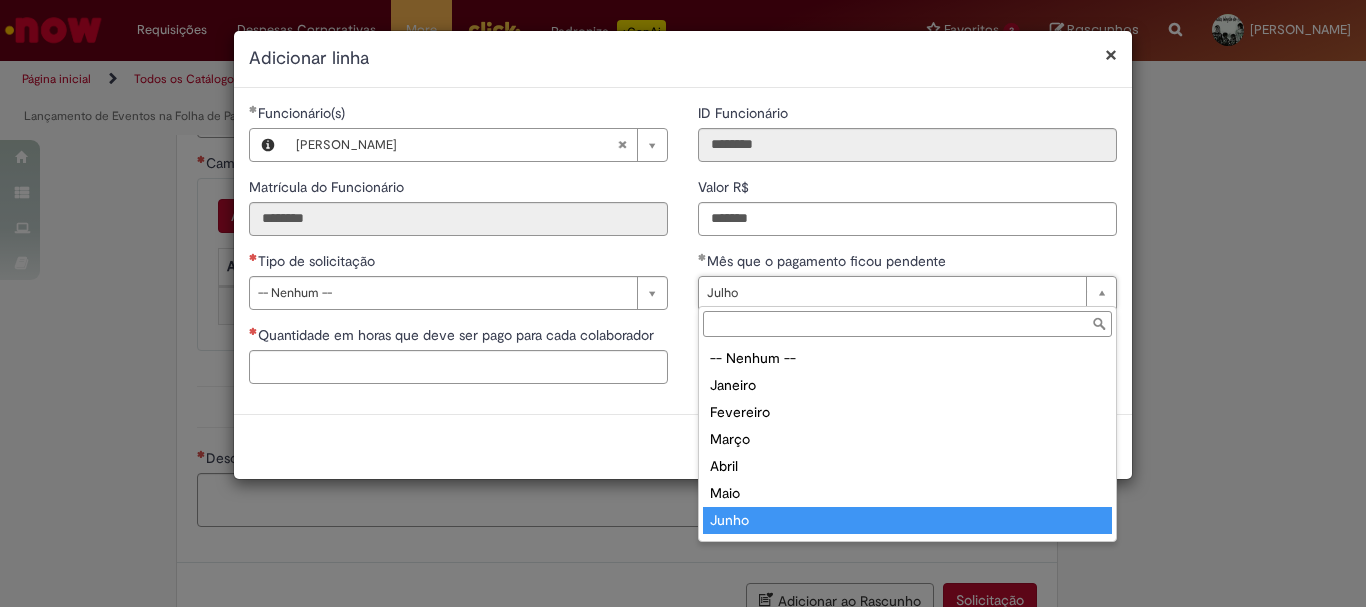type on "*****" 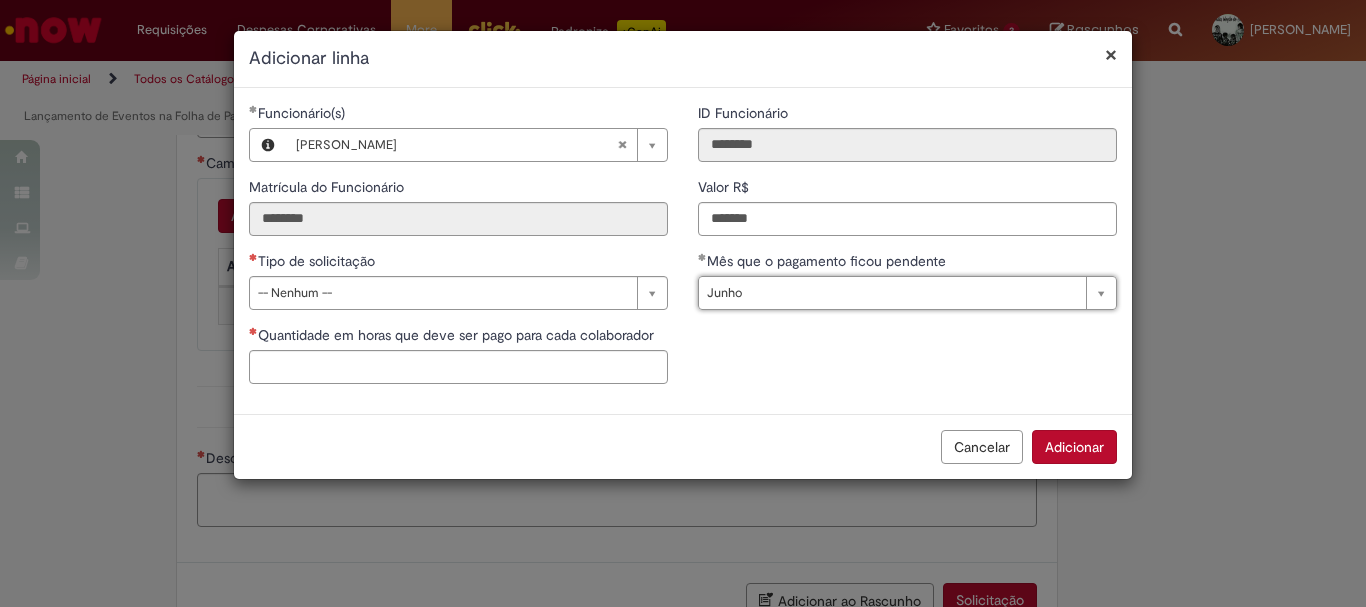 scroll, scrollTop: 0, scrollLeft: 0, axis: both 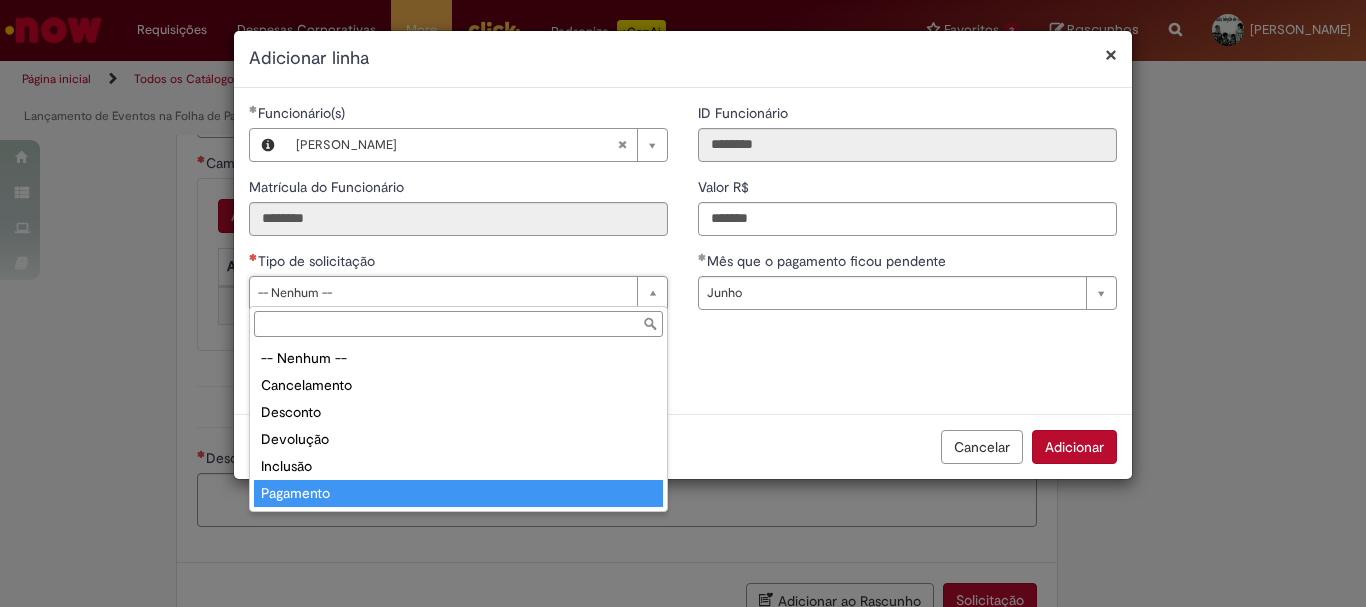 type on "*********" 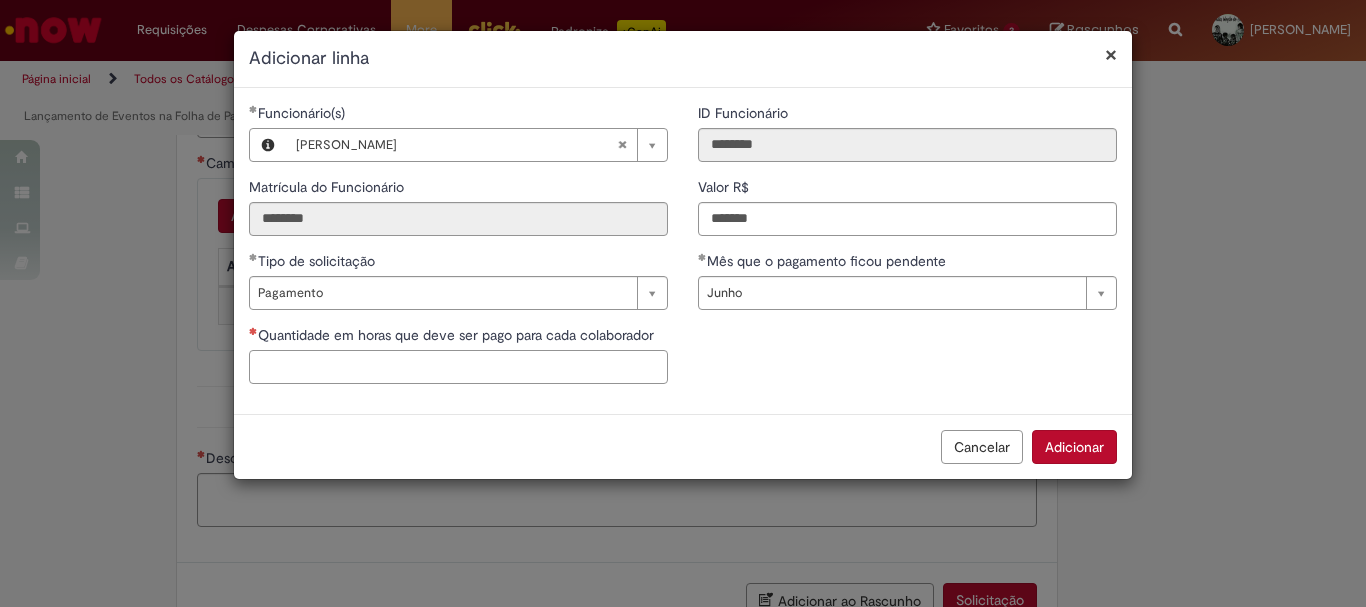 click on "Quantidade em horas que deve ser pago para cada colaborador" at bounding box center (458, 367) 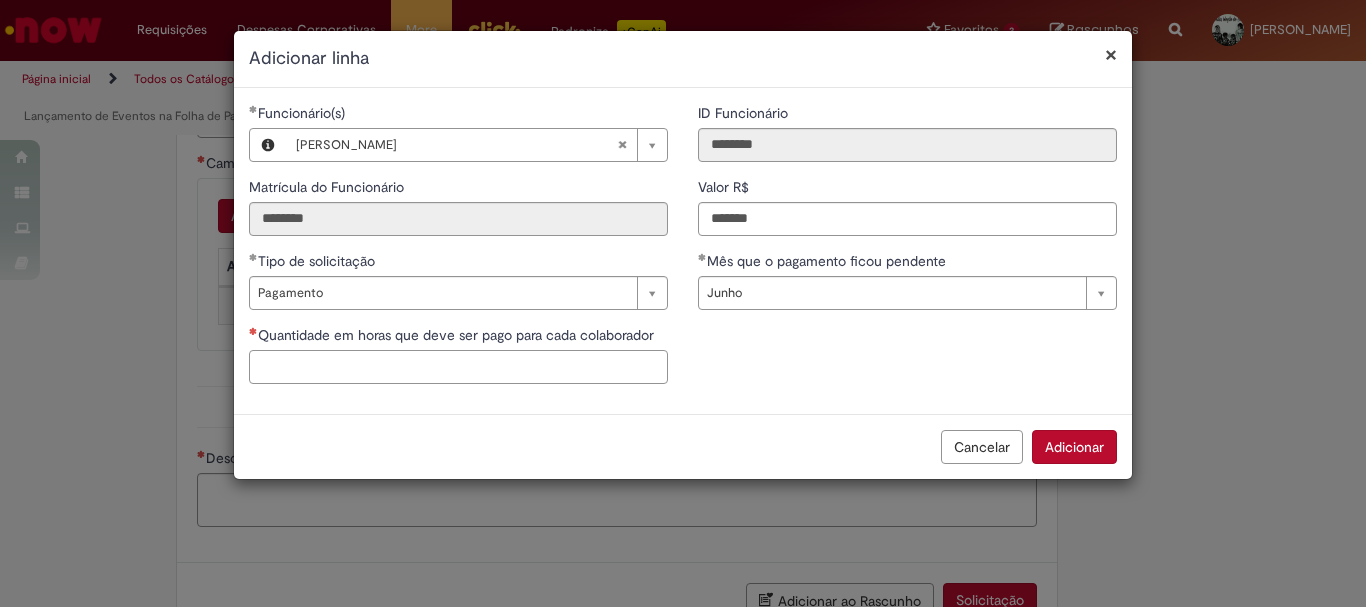 click on "Quantidade em horas que deve ser pago para cada colaborador" at bounding box center [458, 367] 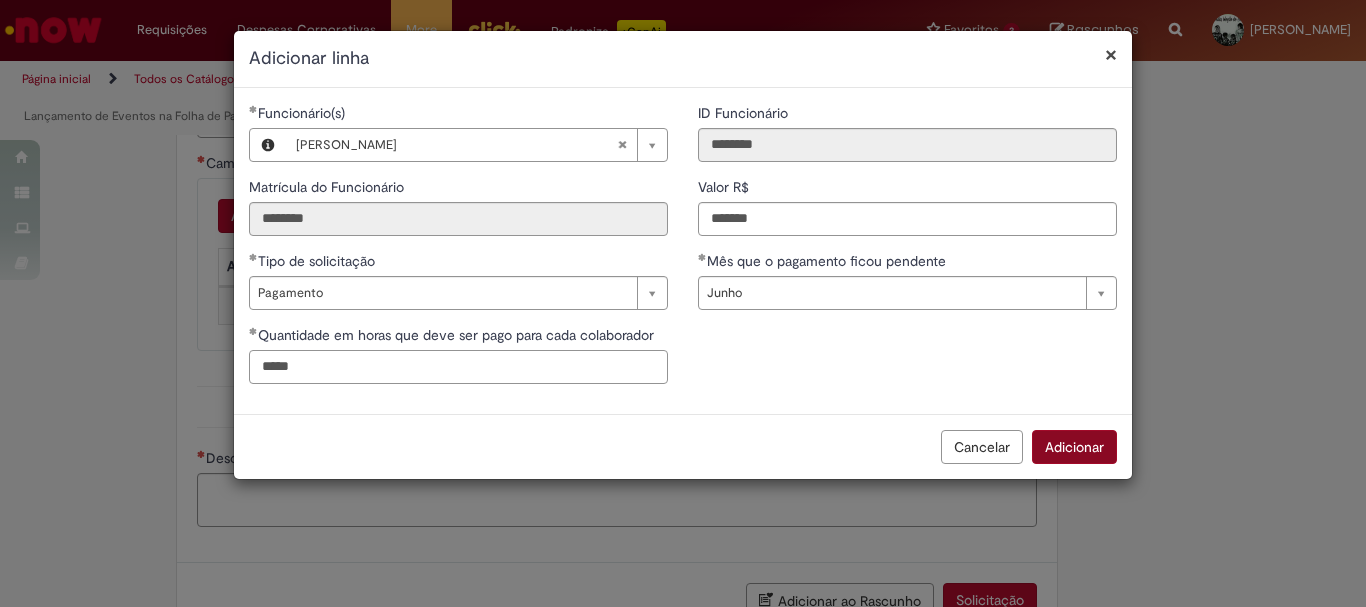 type on "*****" 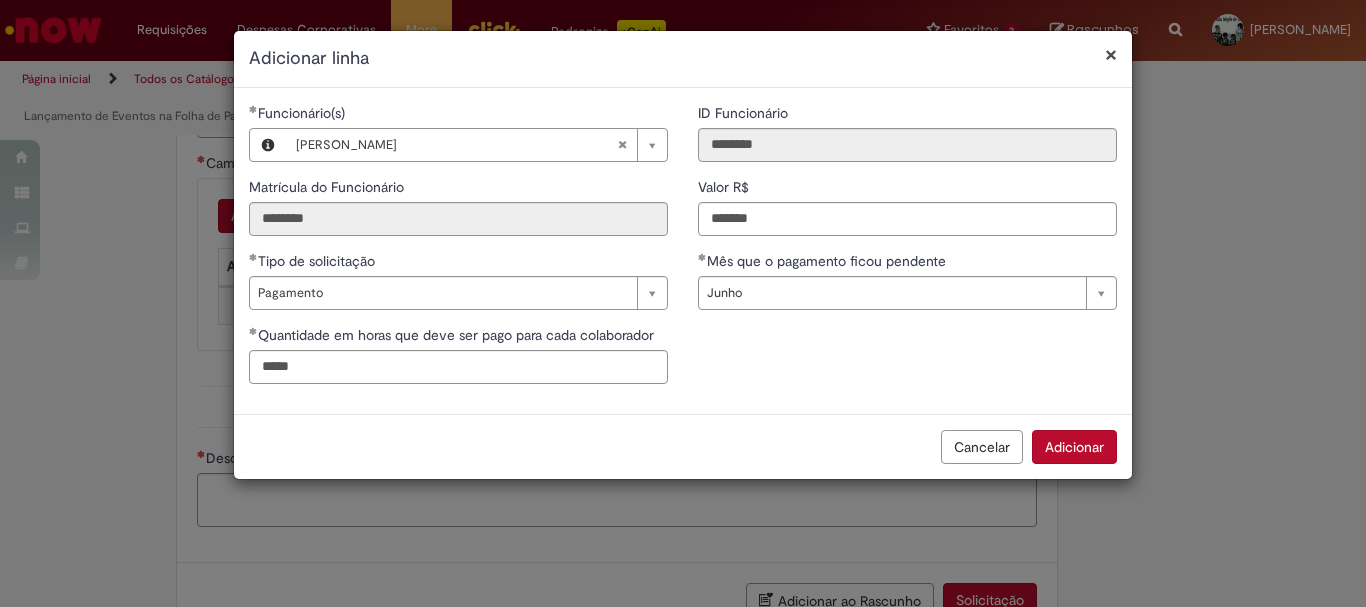 click on "Adicionar" at bounding box center [1074, 447] 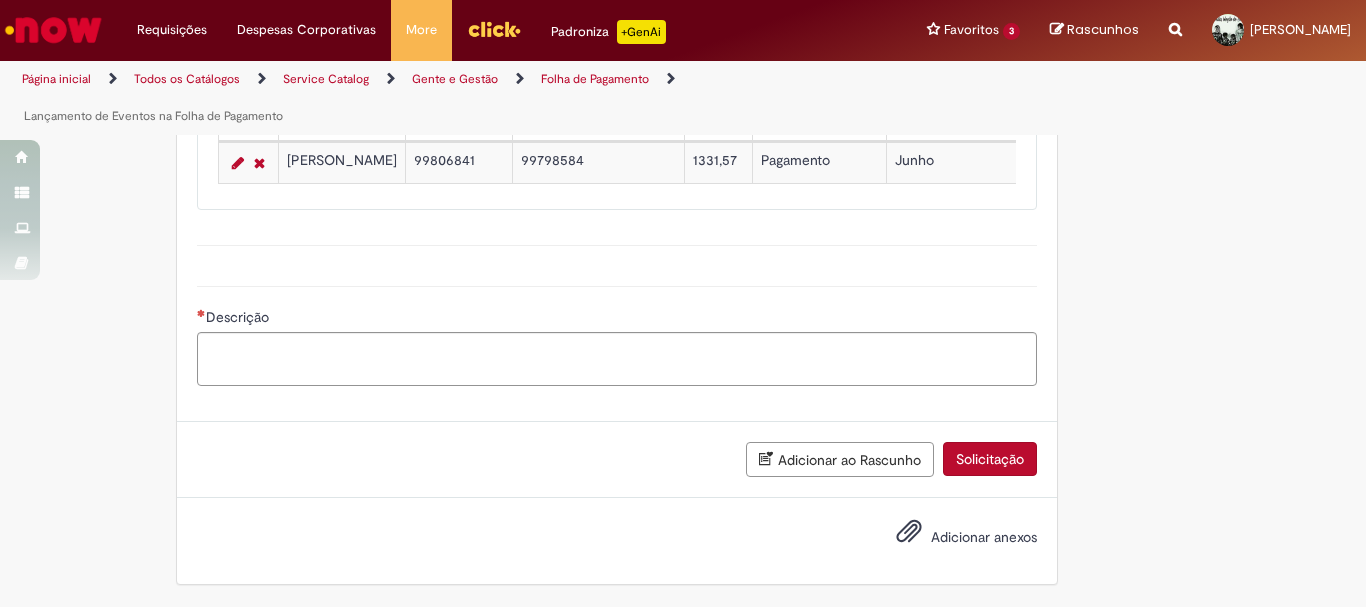 scroll, scrollTop: 1216, scrollLeft: 0, axis: vertical 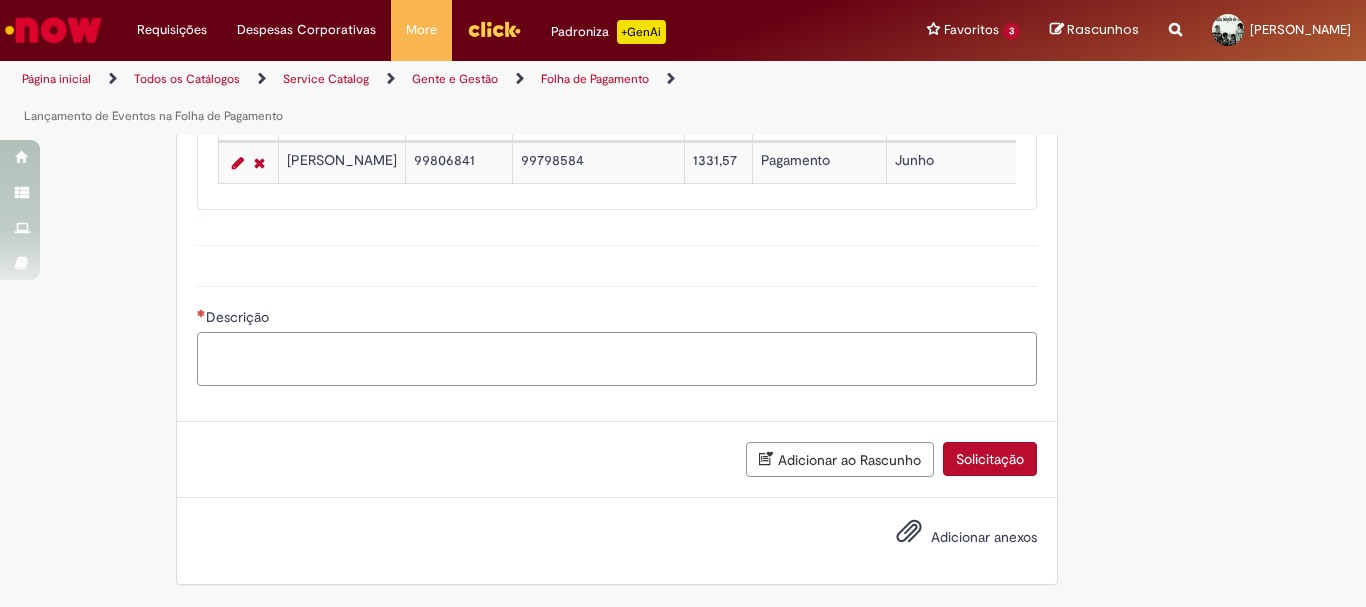 click on "Descrição" at bounding box center (617, 359) 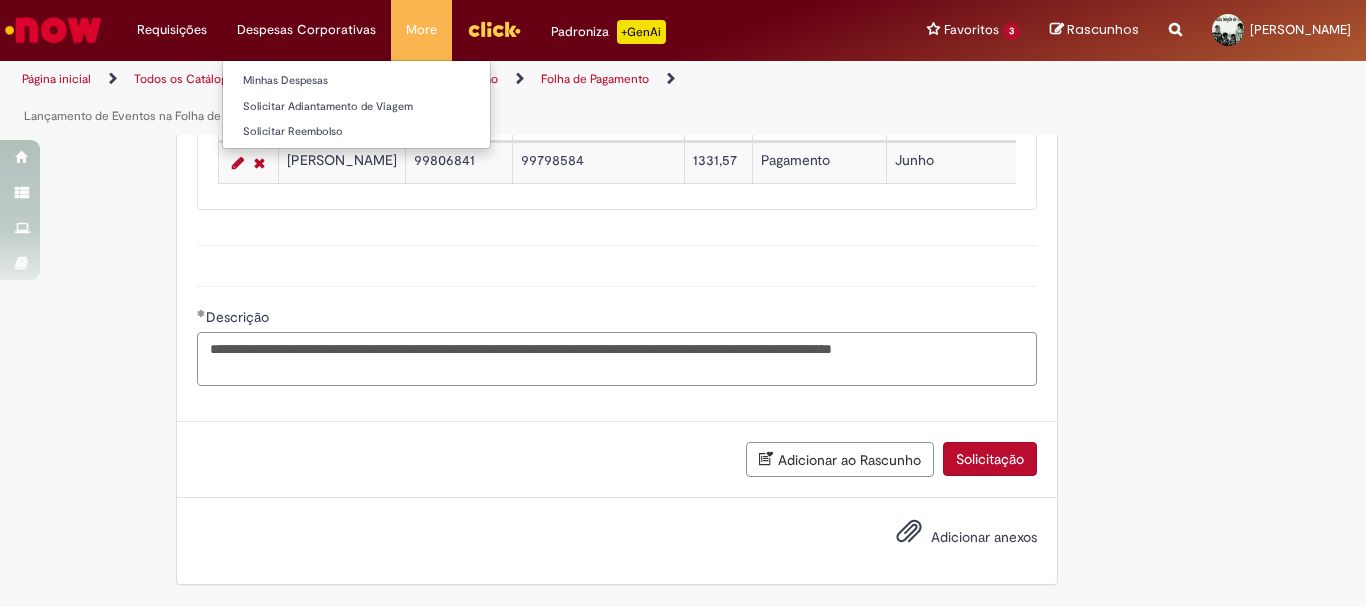 type on "**********" 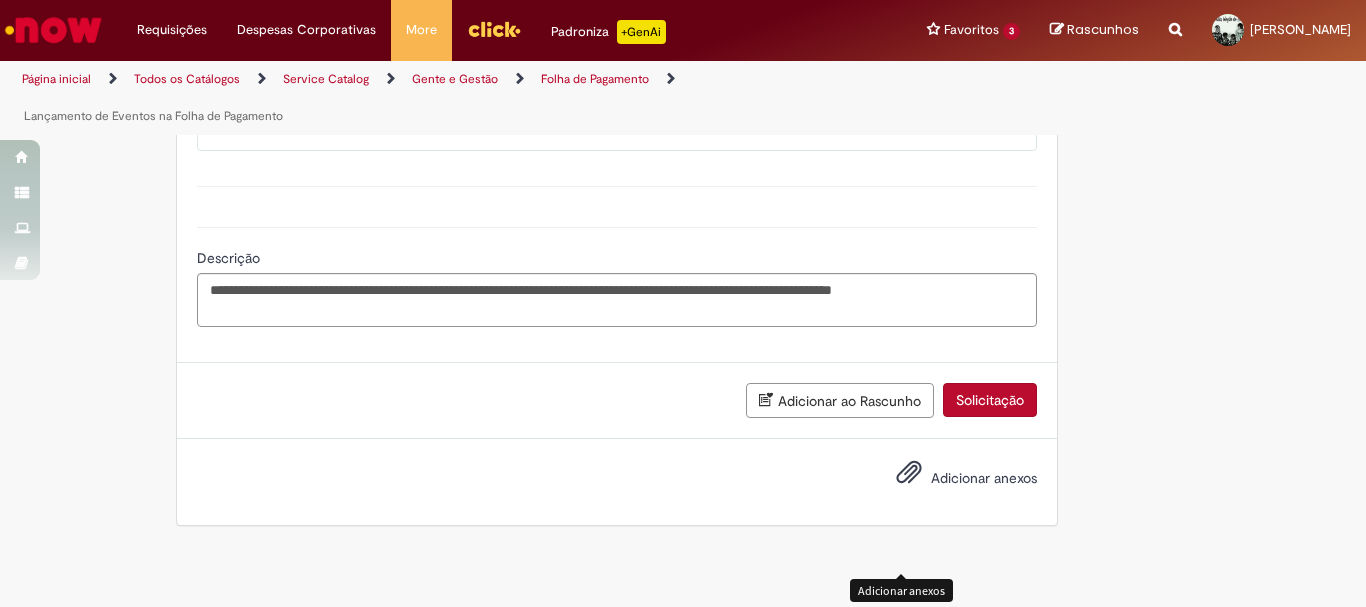 click on "Adicionar anexos" at bounding box center (909, 477) 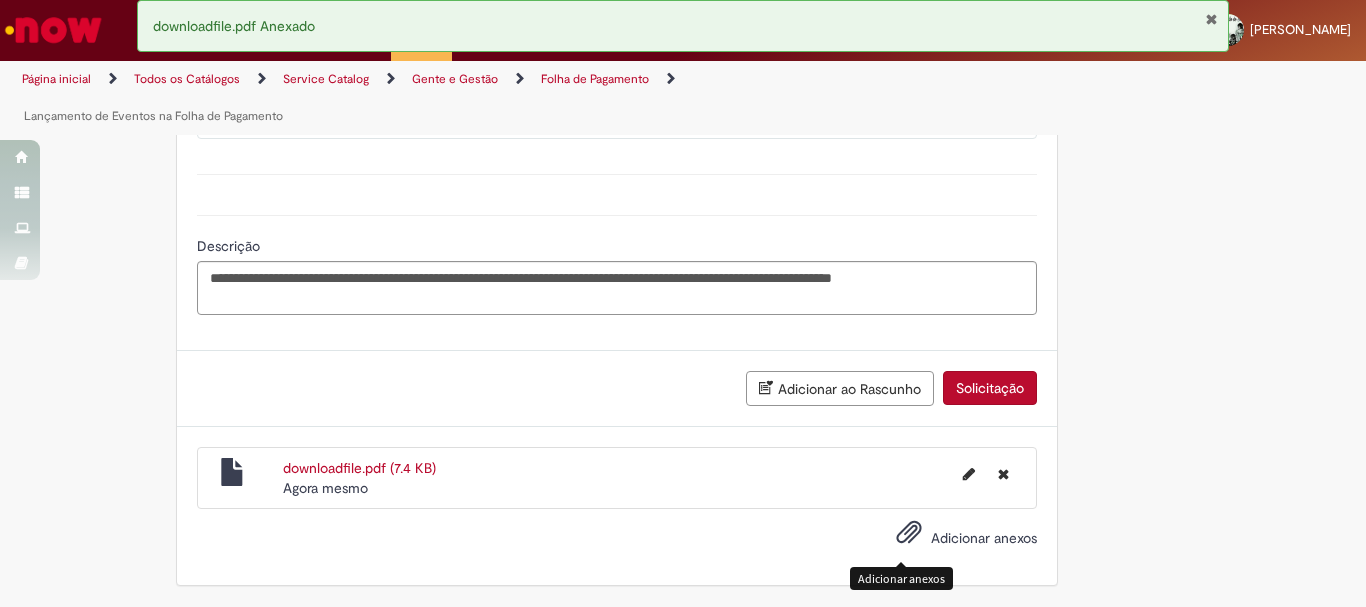 scroll, scrollTop: 1288, scrollLeft: 0, axis: vertical 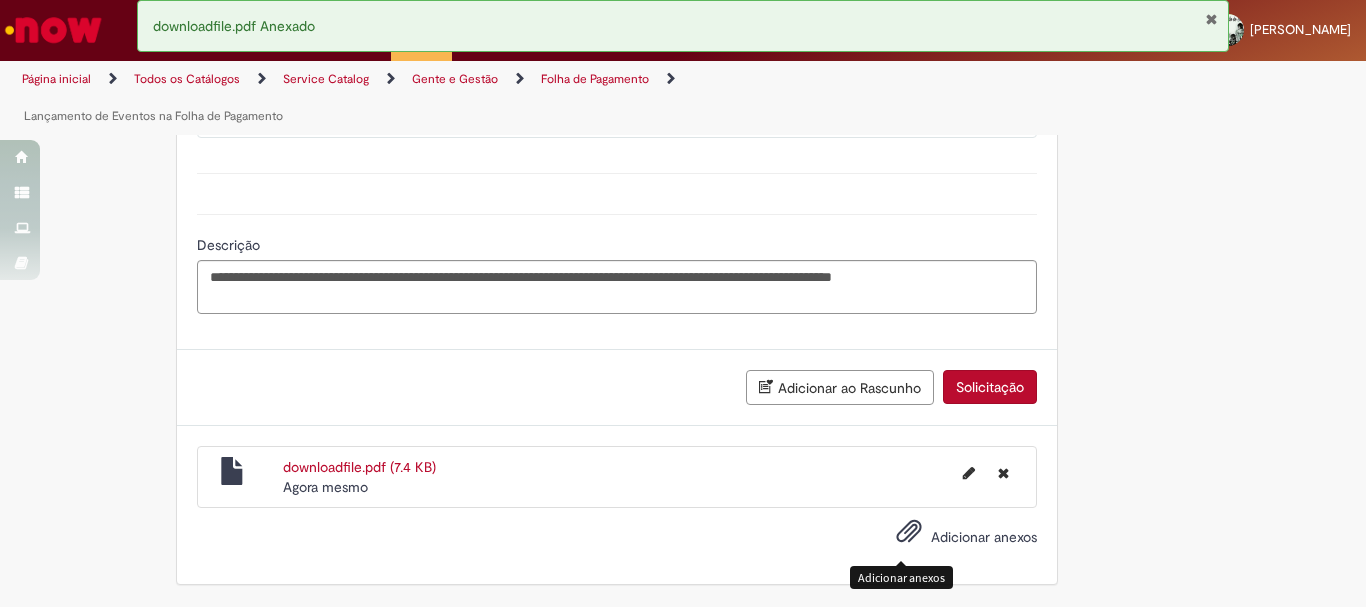 click on "Solicitação" at bounding box center (990, 387) 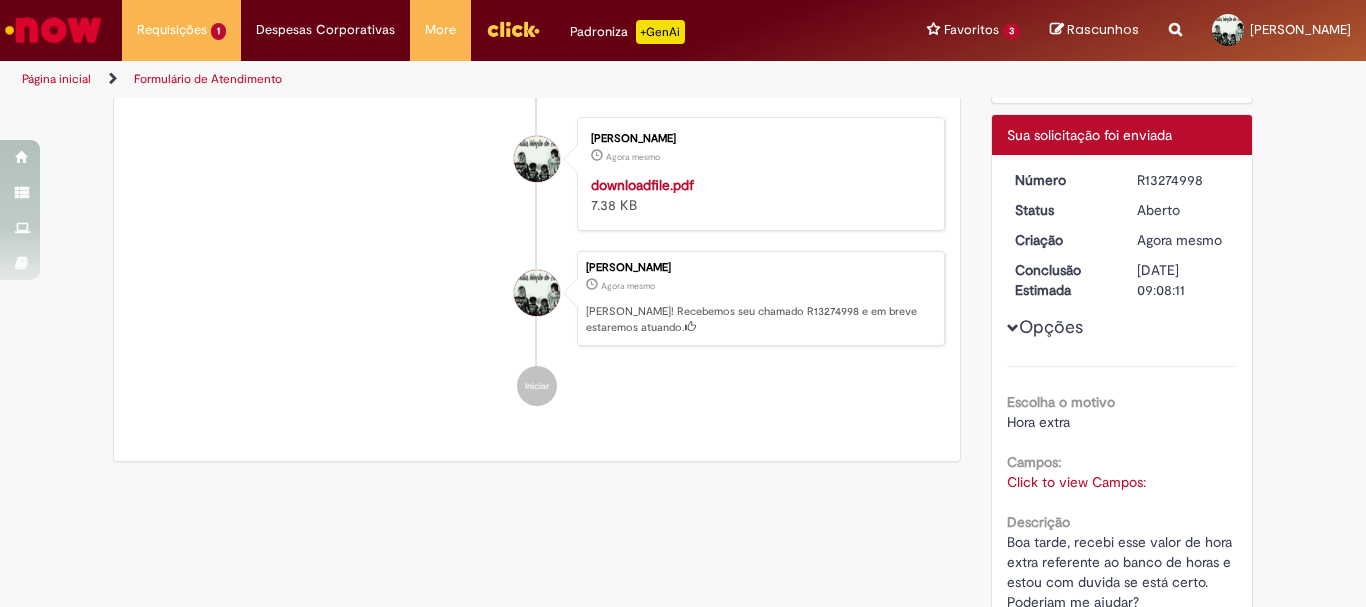 scroll, scrollTop: 215, scrollLeft: 0, axis: vertical 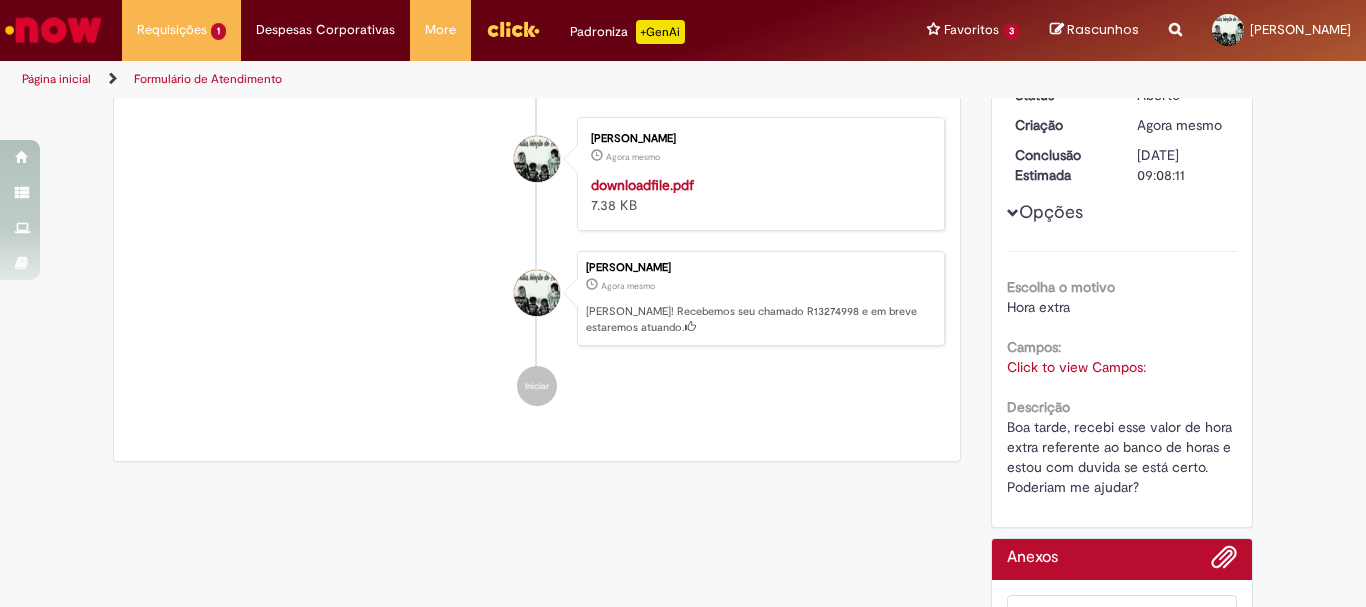 drag, startPoint x: 1129, startPoint y: 154, endPoint x: 1210, endPoint y: 147, distance: 81.3019 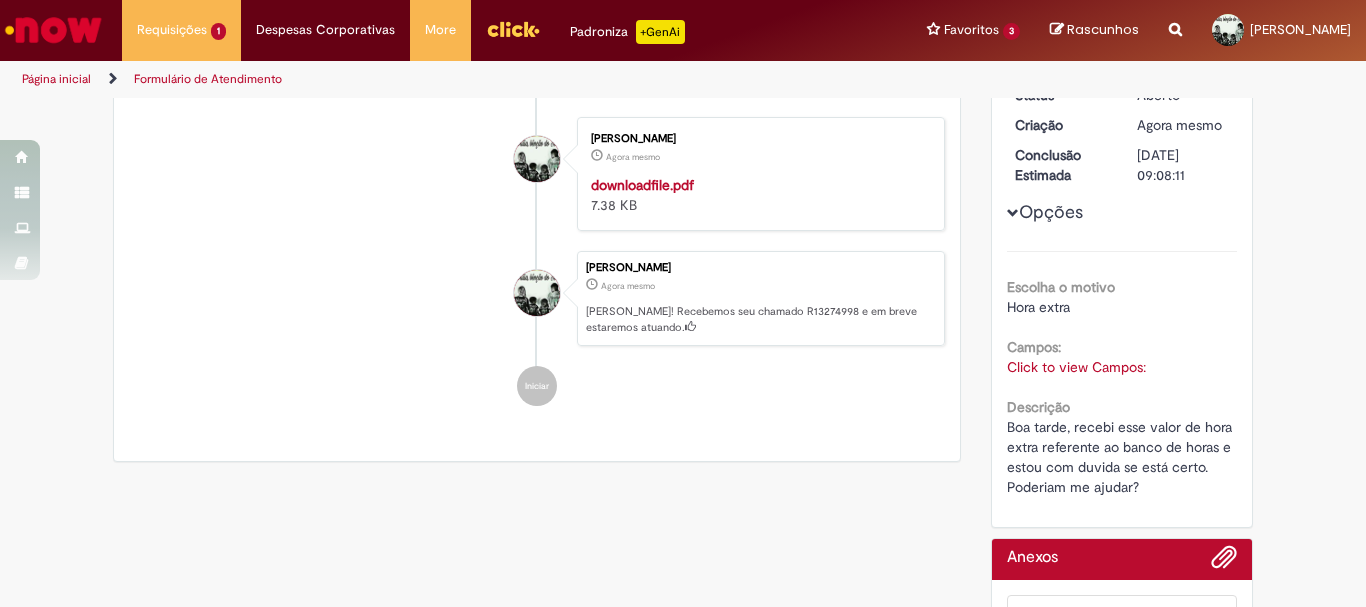 drag, startPoint x: 1159, startPoint y: 362, endPoint x: 1139, endPoint y: 372, distance: 22.36068 